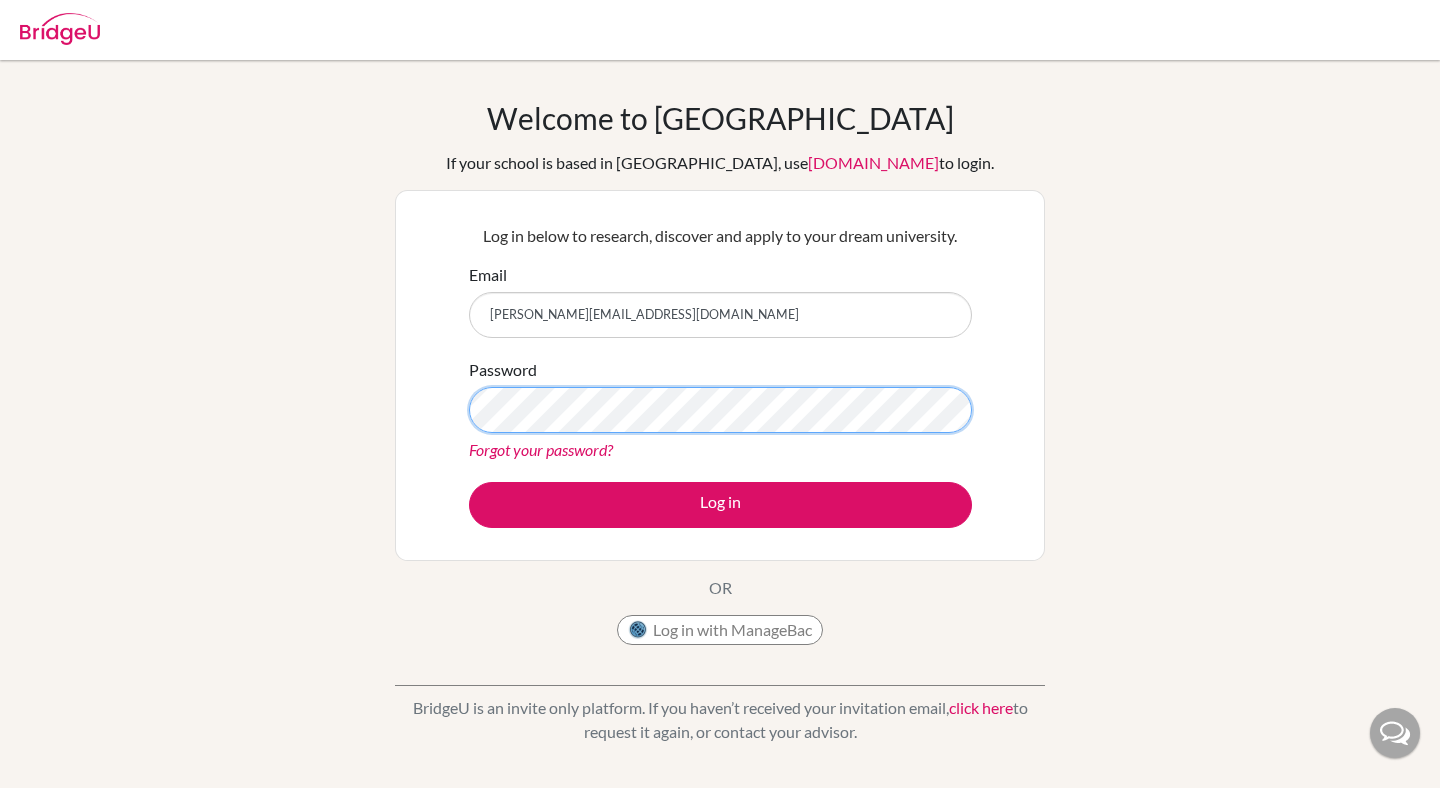 scroll, scrollTop: 0, scrollLeft: 0, axis: both 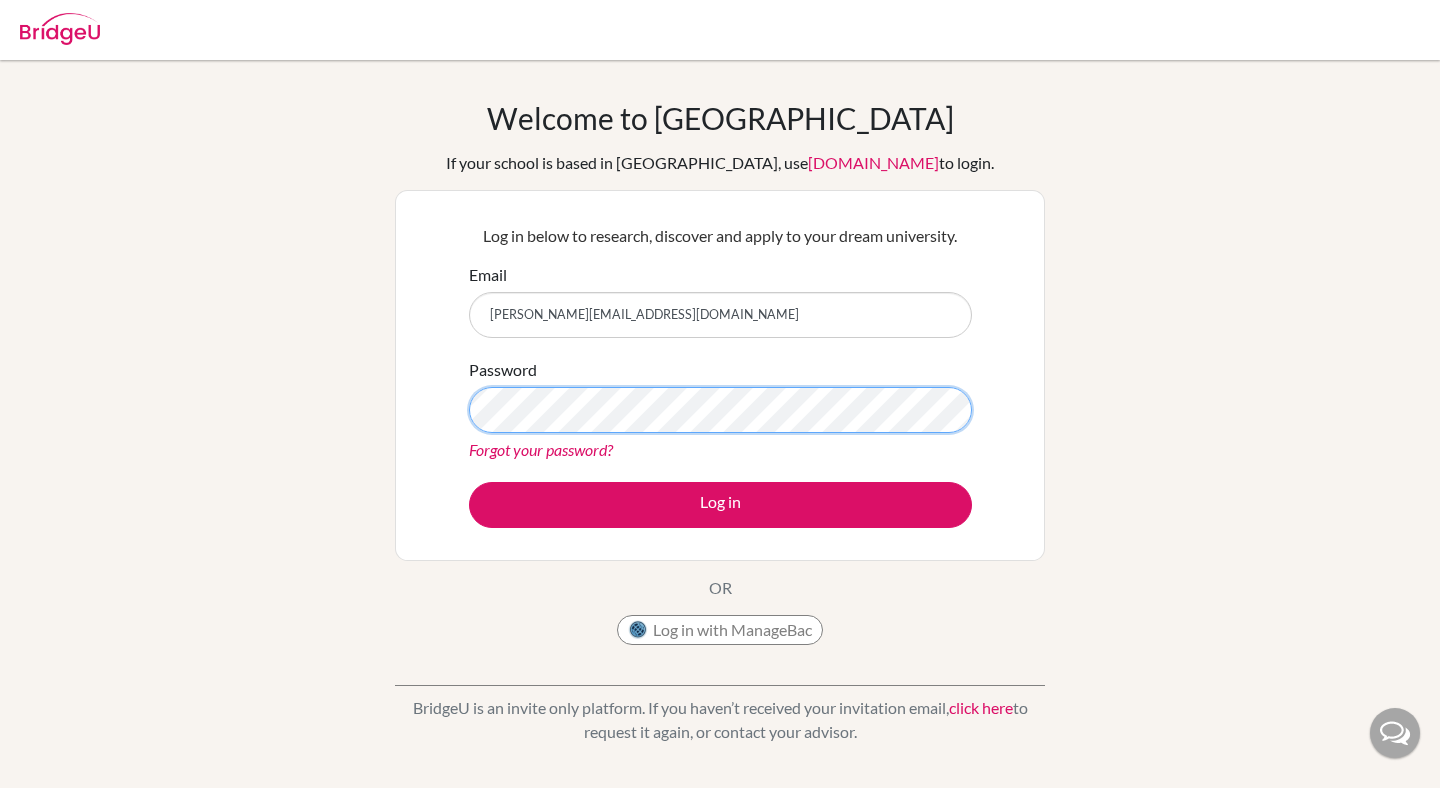 click on "Log in" at bounding box center (720, 505) 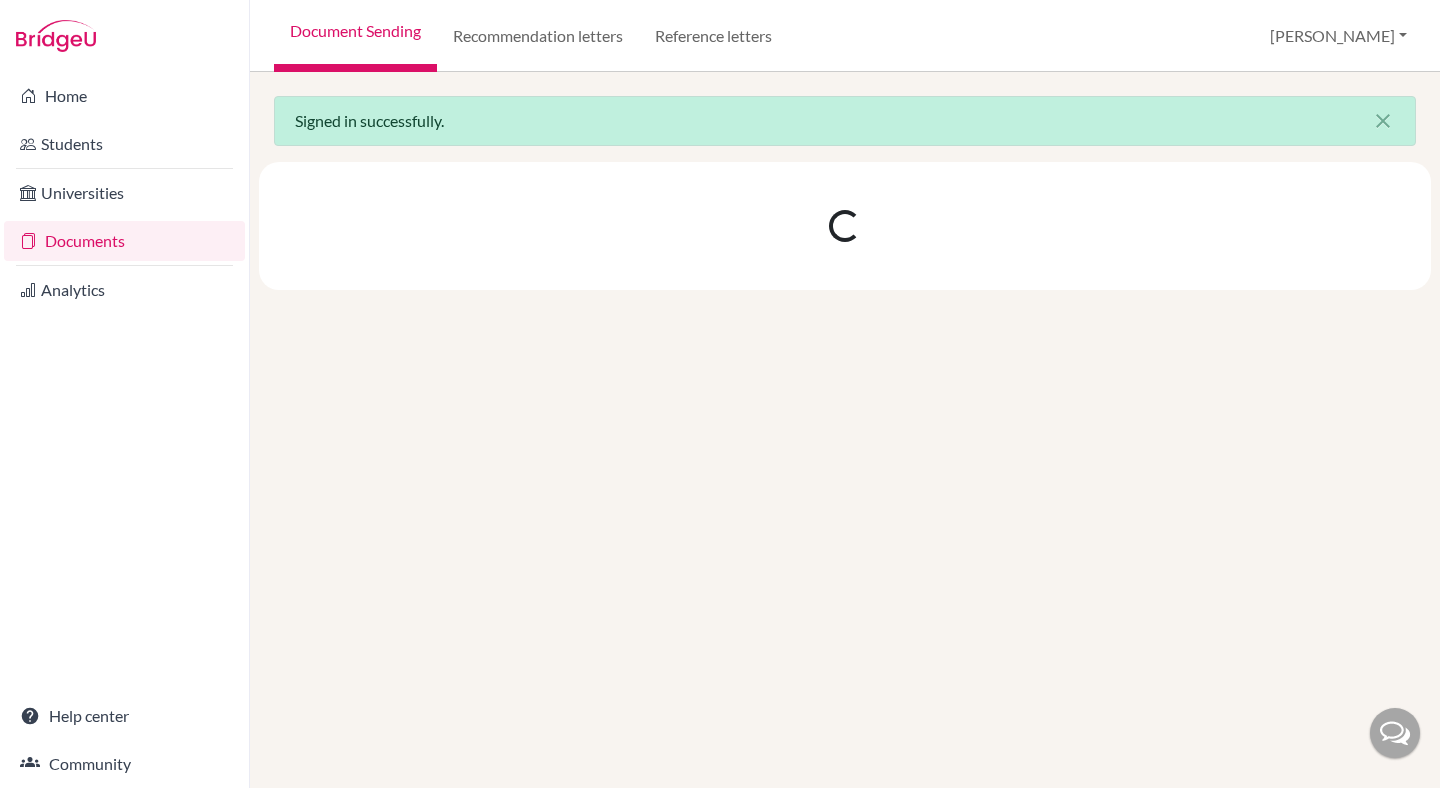 scroll, scrollTop: 0, scrollLeft: 0, axis: both 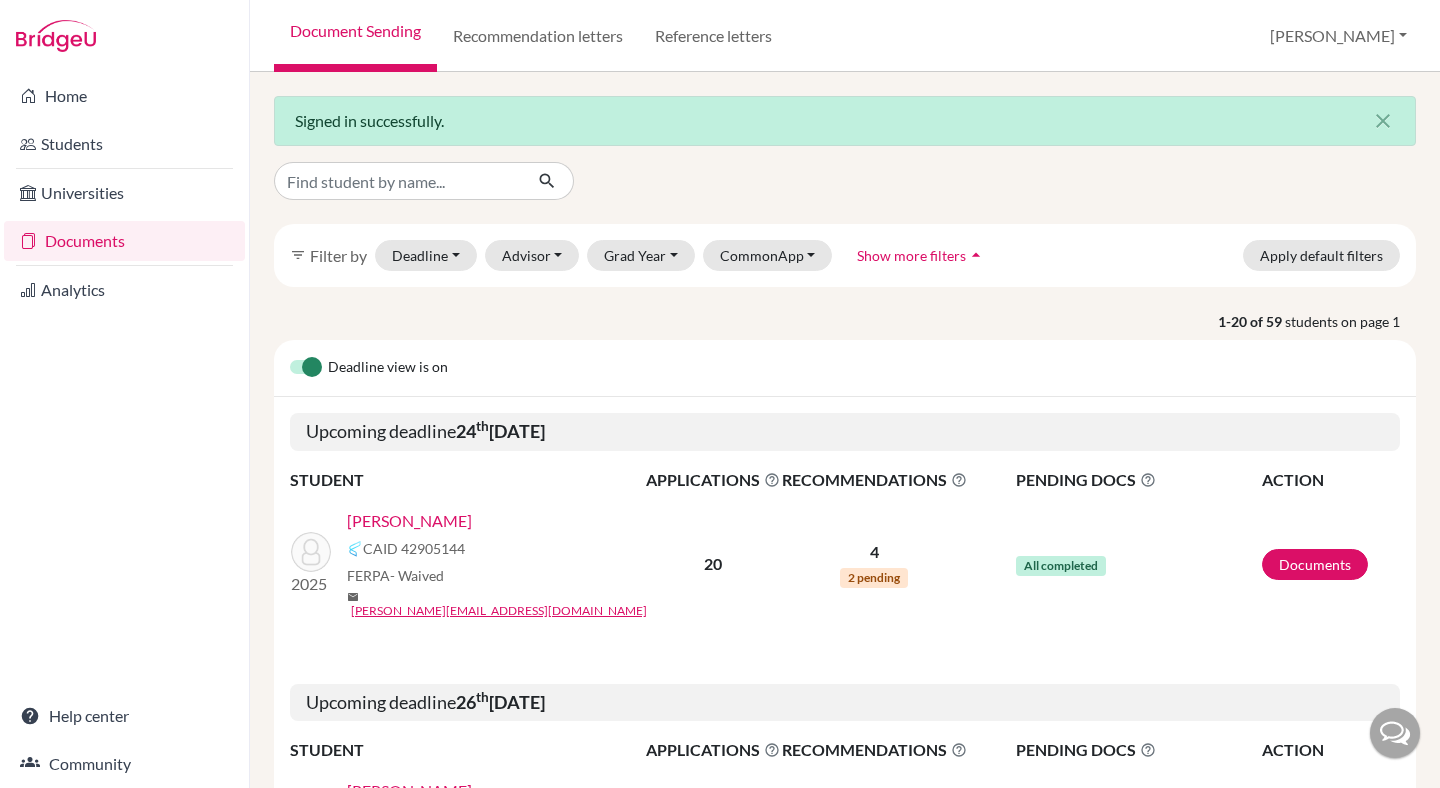 click on "[PERSON_NAME]" at bounding box center [409, 521] 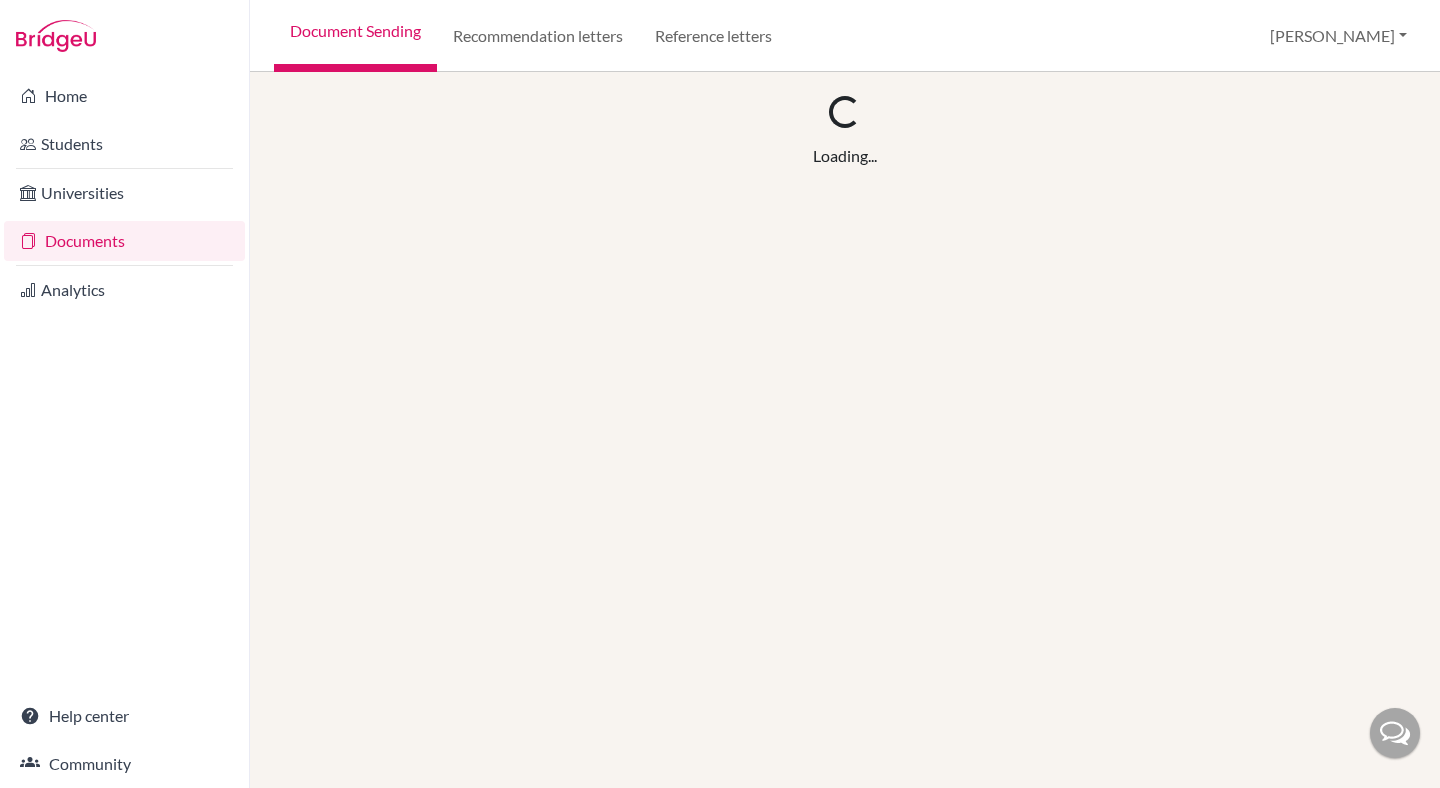 scroll, scrollTop: 0, scrollLeft: 0, axis: both 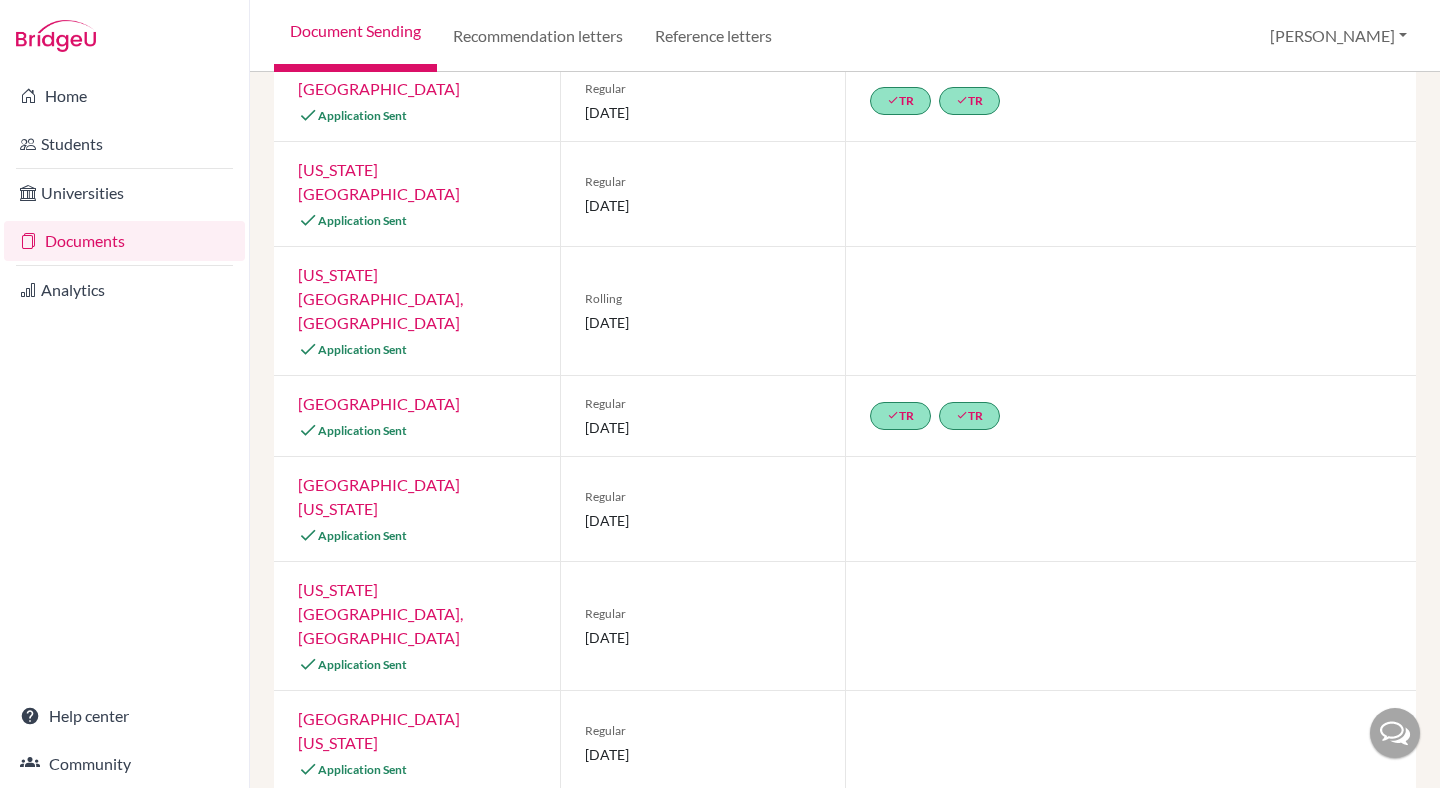 click on "[GEOGRAPHIC_DATA] ([US_STATE][GEOGRAPHIC_DATA])" at bounding box center [381, 847] 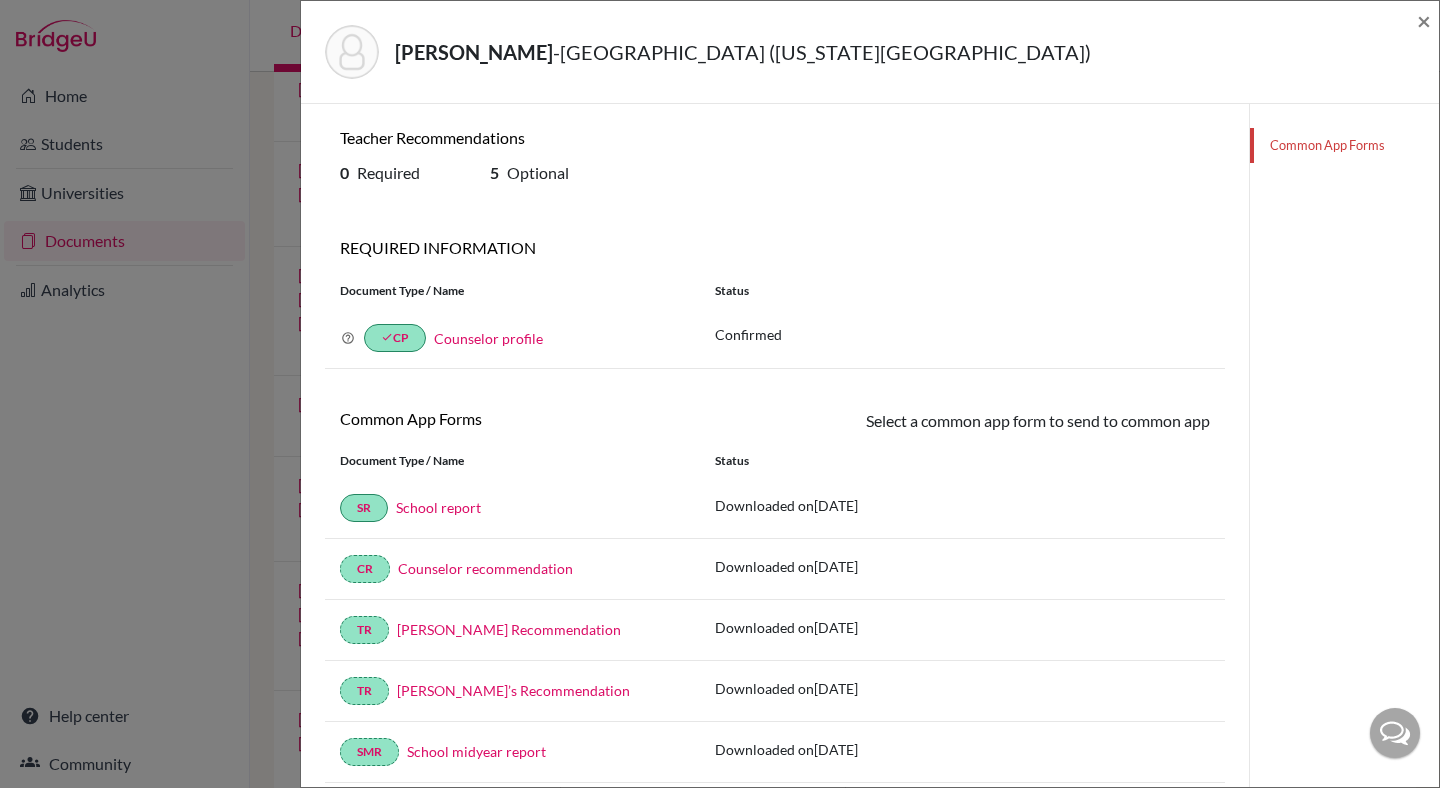 scroll, scrollTop: 48, scrollLeft: 0, axis: vertical 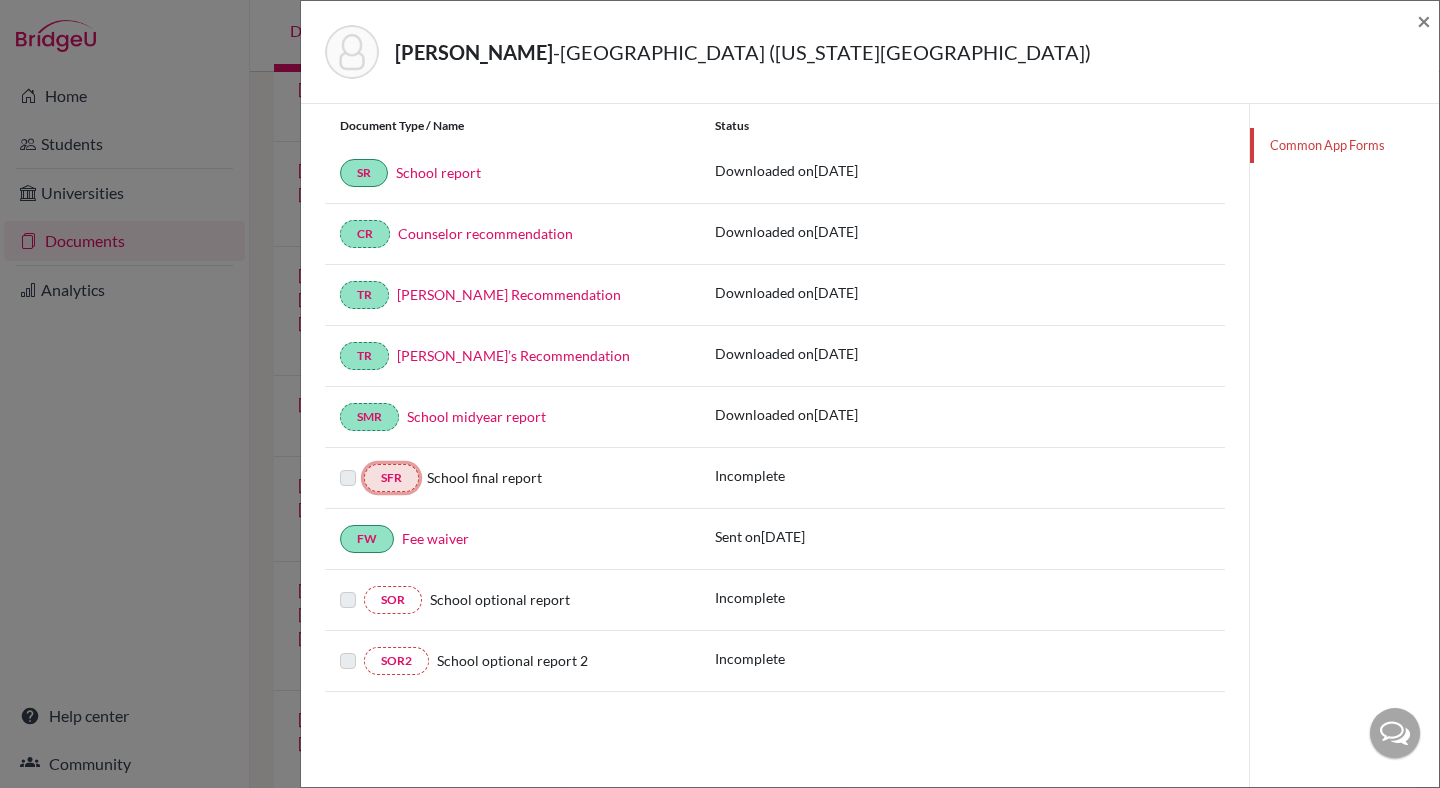 click on "SFR" at bounding box center (391, 478) 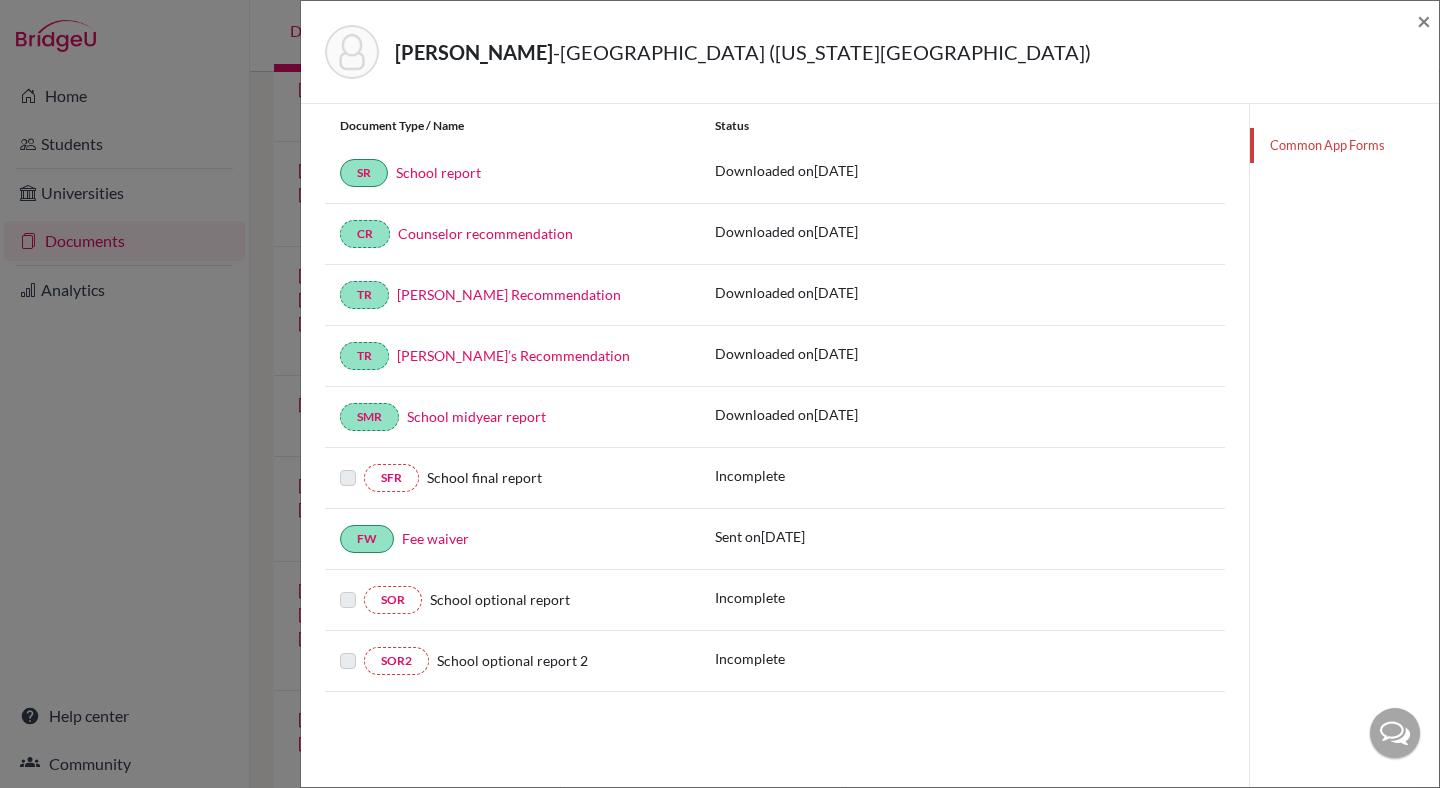 click on "Incomplete" at bounding box center (750, 475) 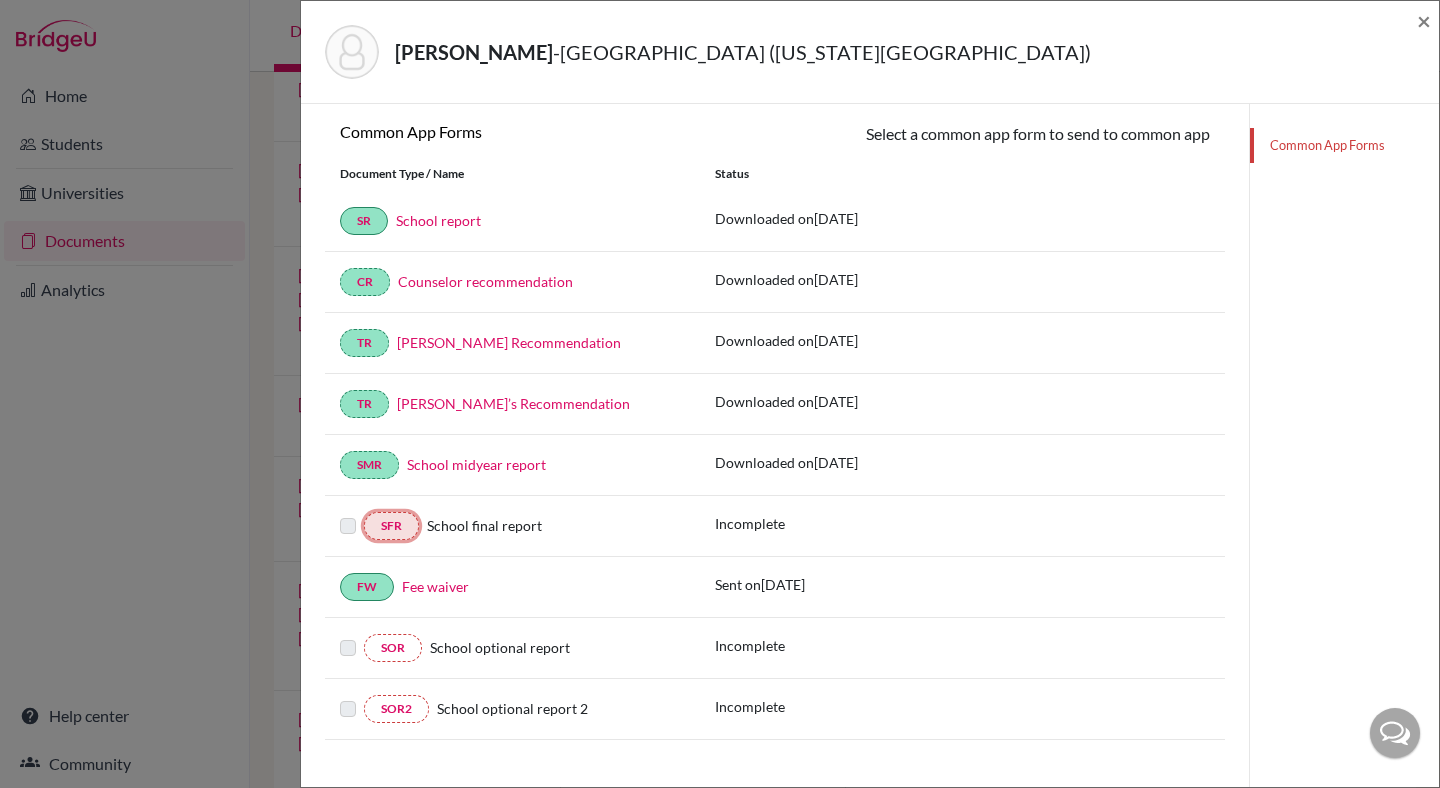 click on "SFR" at bounding box center [391, 526] 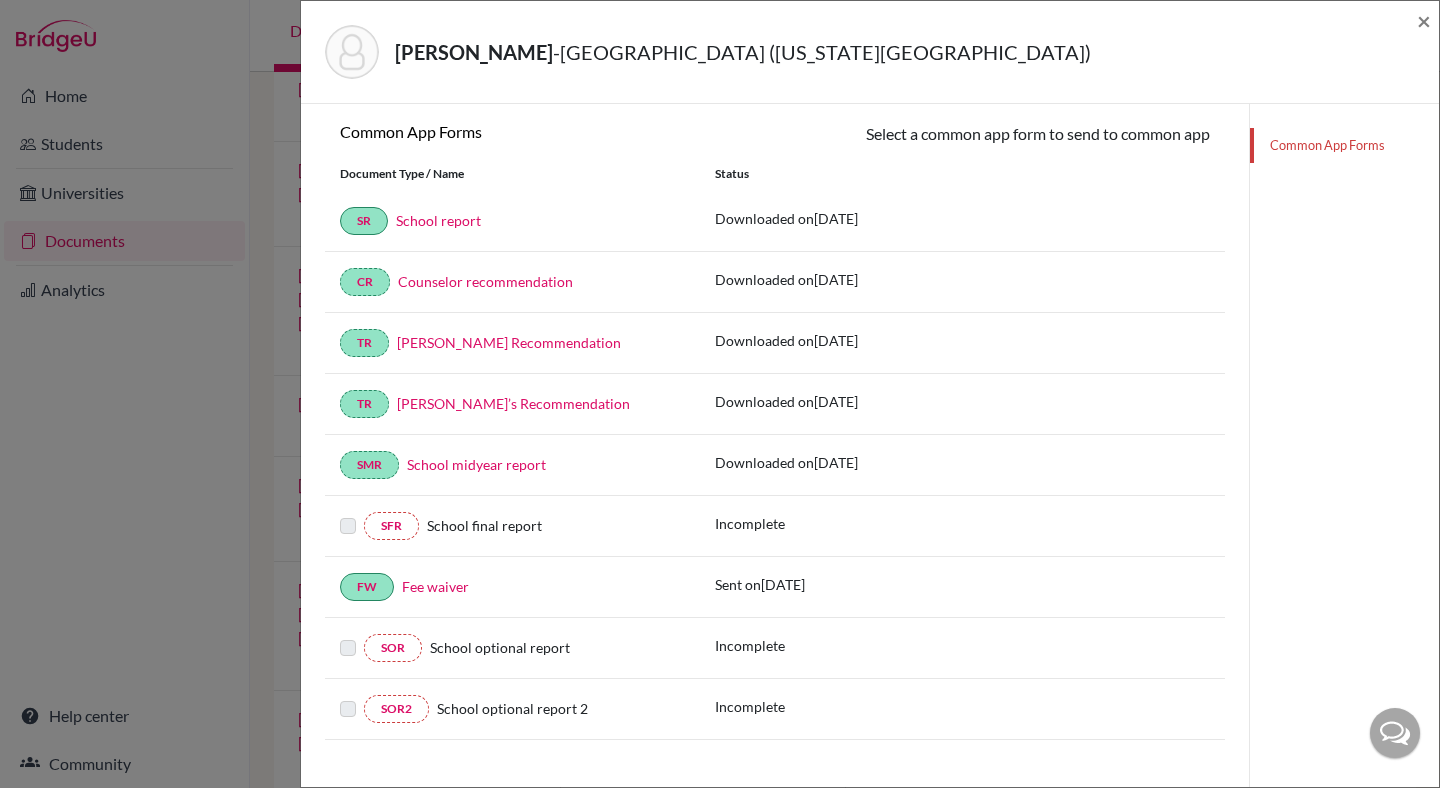 click on "School final report" at bounding box center (552, 525) 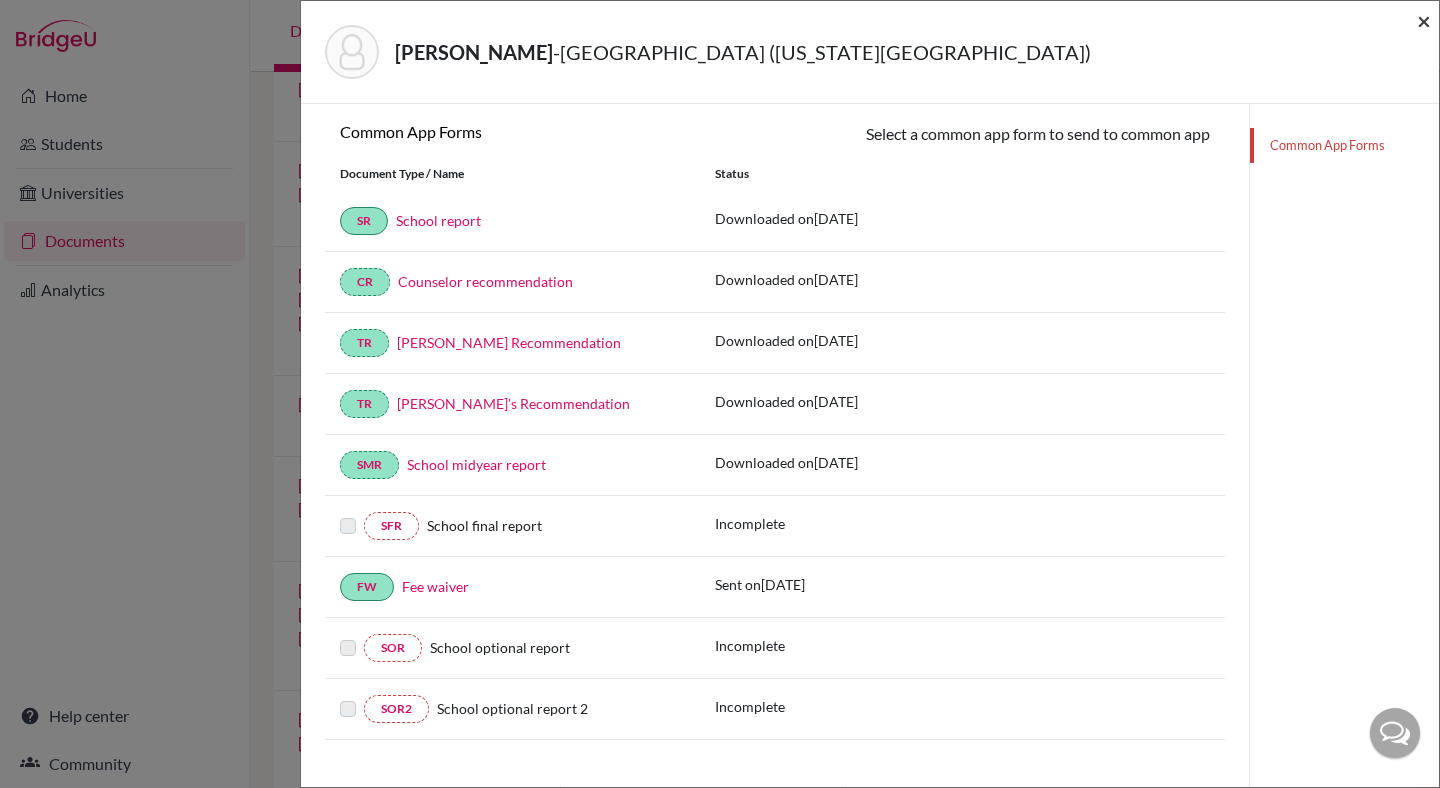 click on "×" at bounding box center [1424, 20] 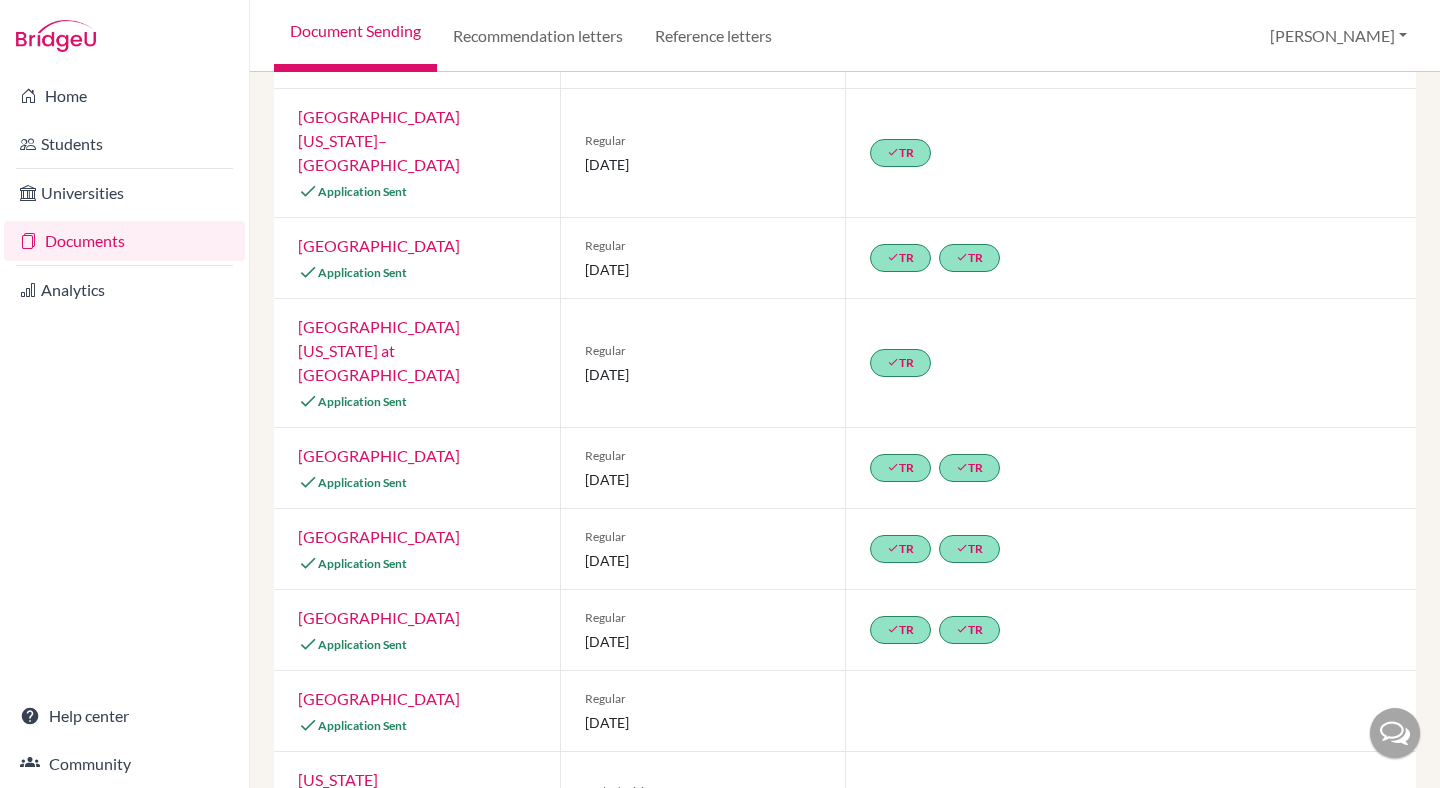 scroll, scrollTop: 0, scrollLeft: 0, axis: both 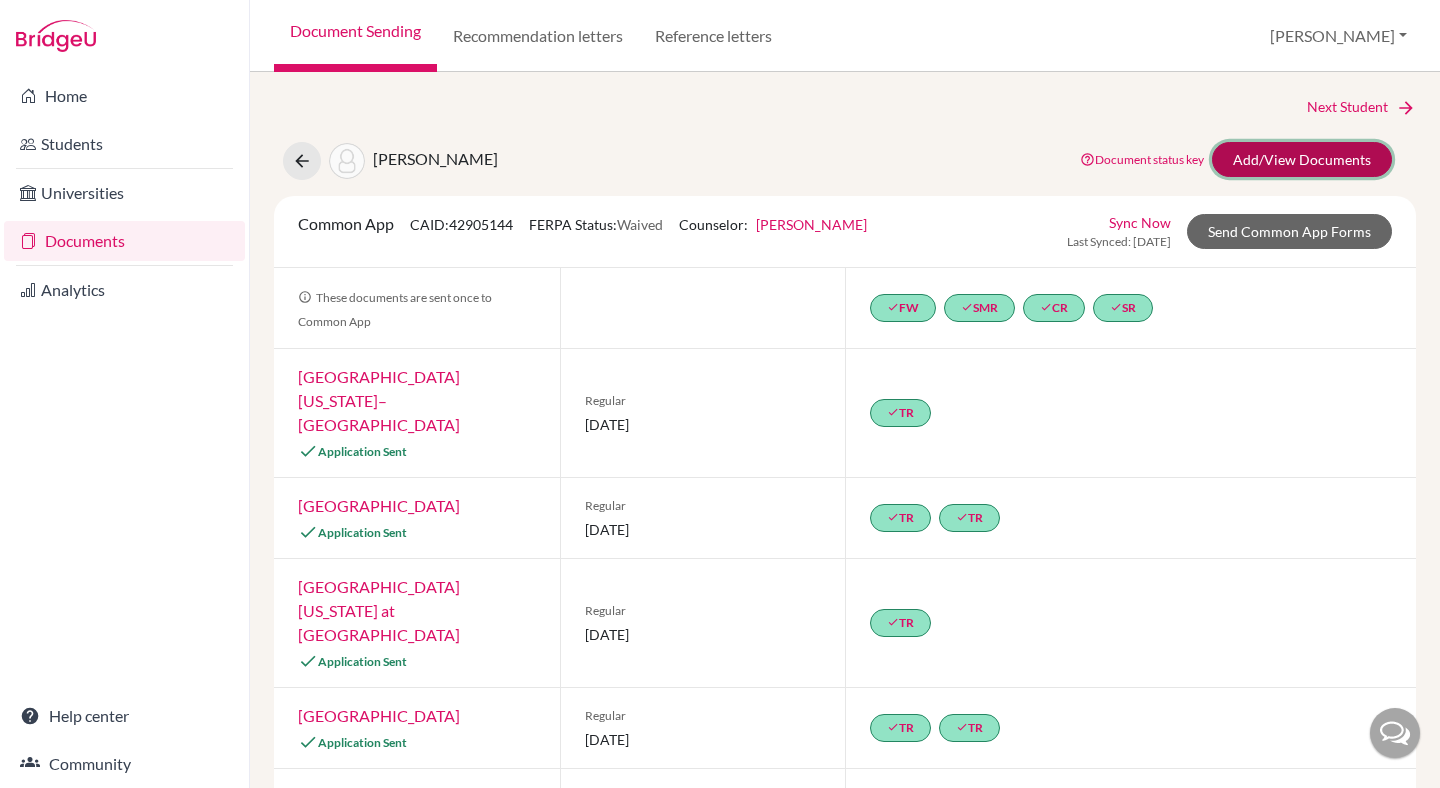 click on "Add/View Documents" at bounding box center [1302, 159] 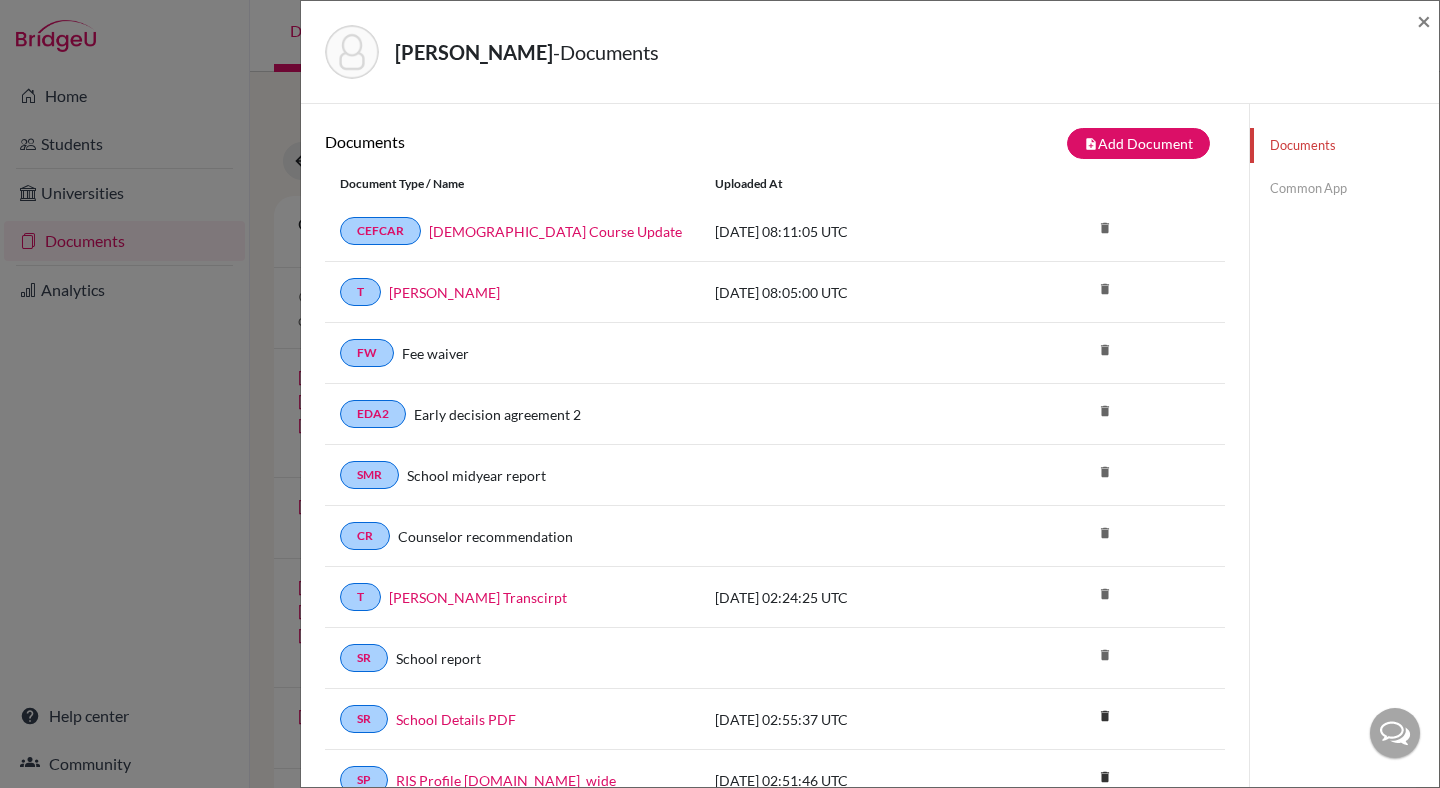 scroll, scrollTop: 48, scrollLeft: 0, axis: vertical 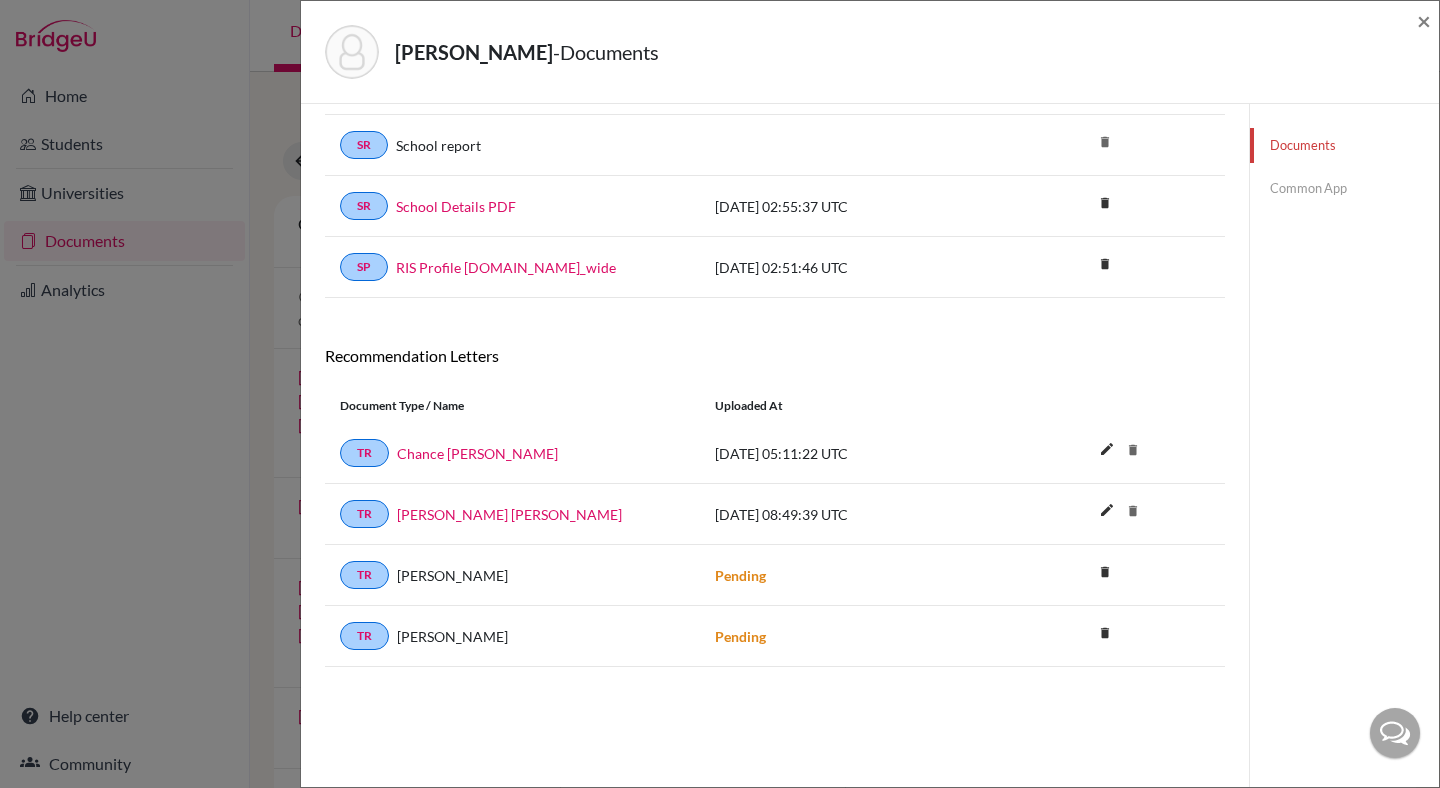 click on "Common App" 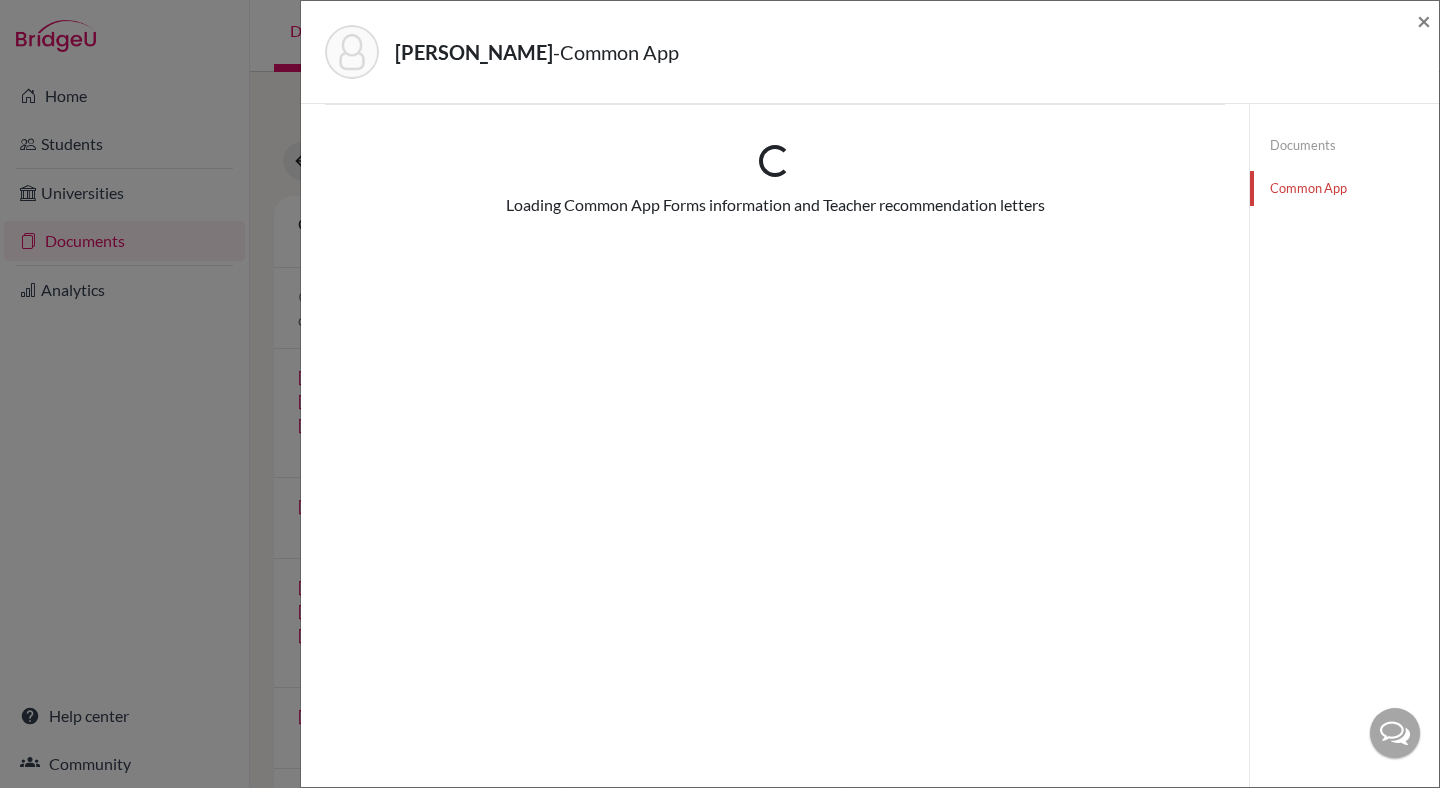 scroll, scrollTop: 0, scrollLeft: 0, axis: both 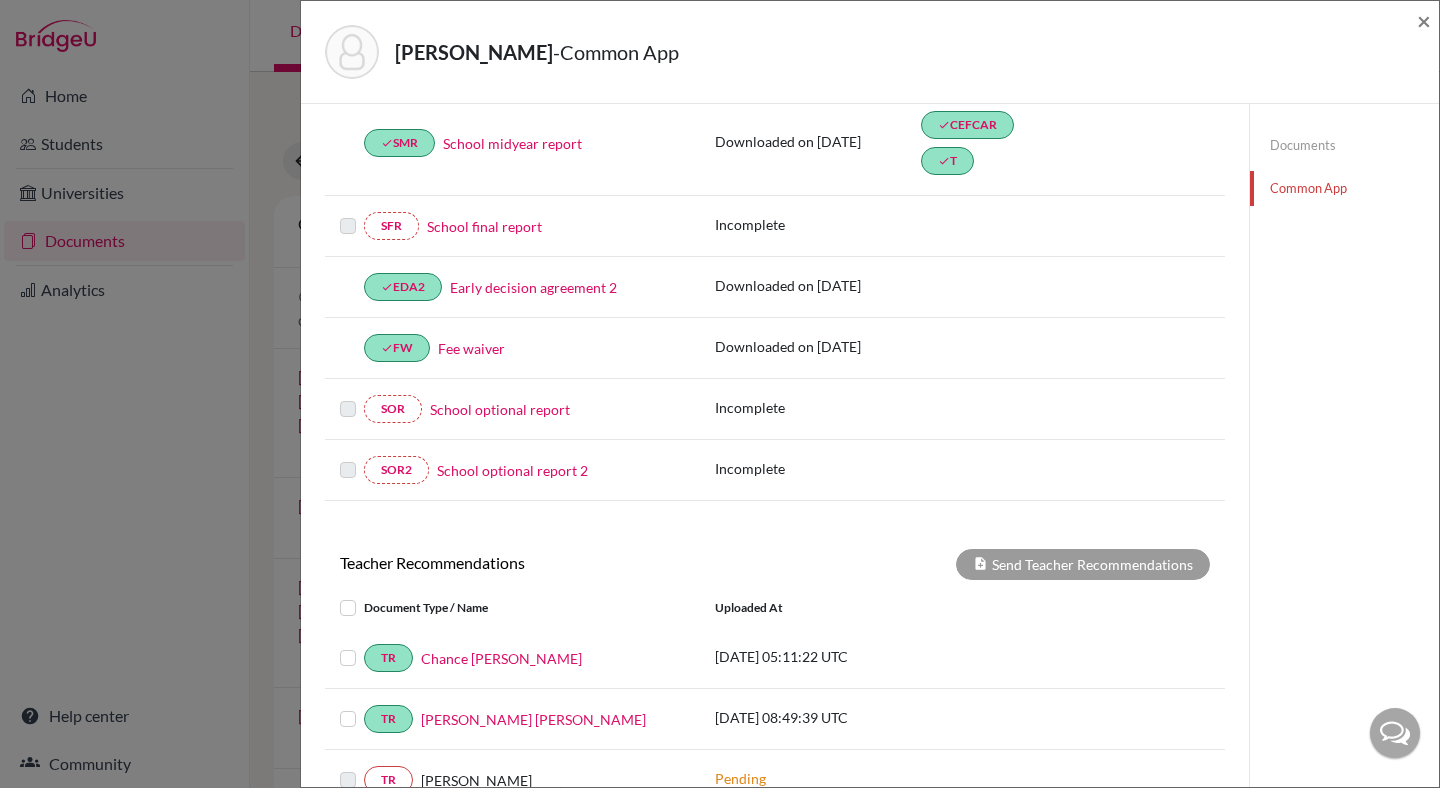 click on "School final report" at bounding box center [484, 226] 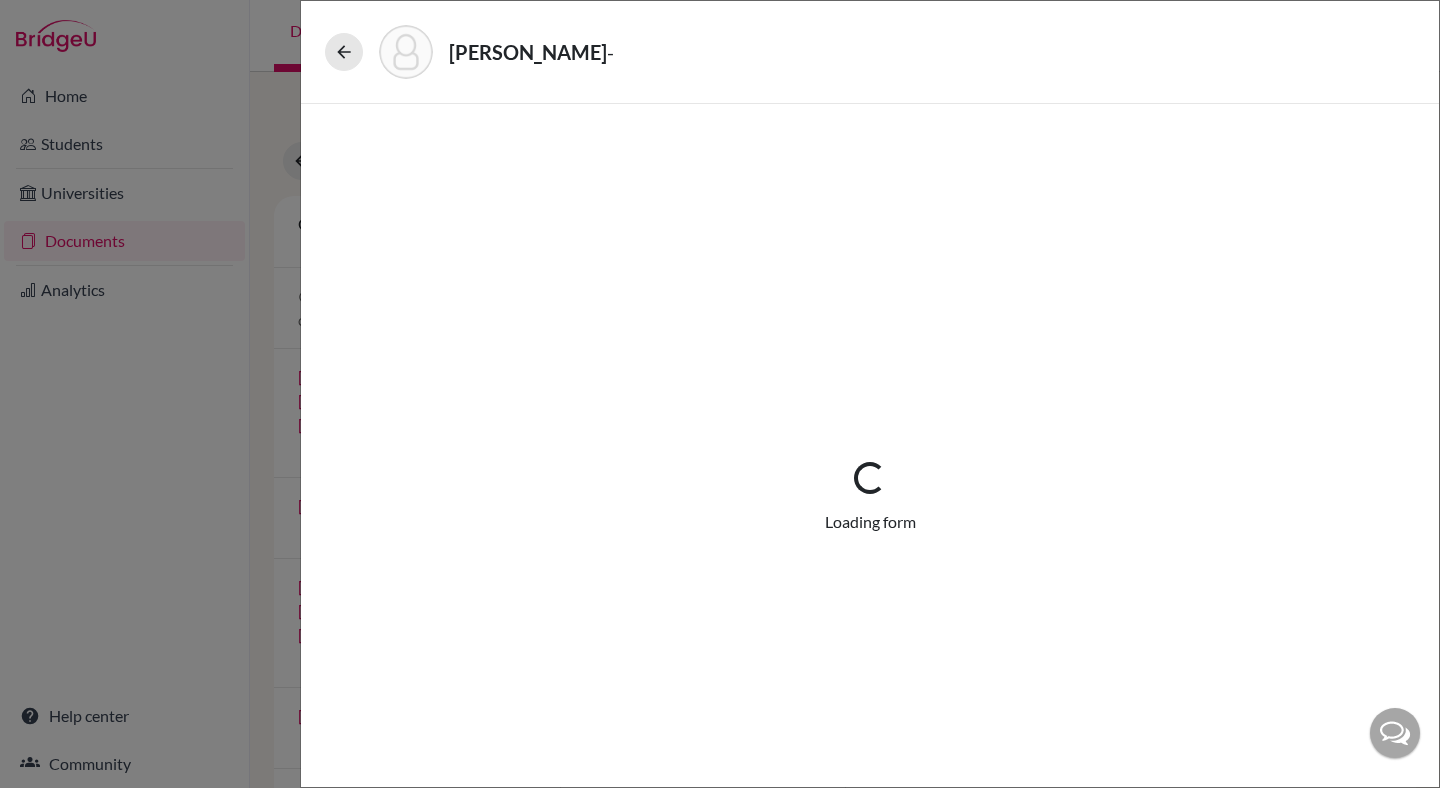 select on "5" 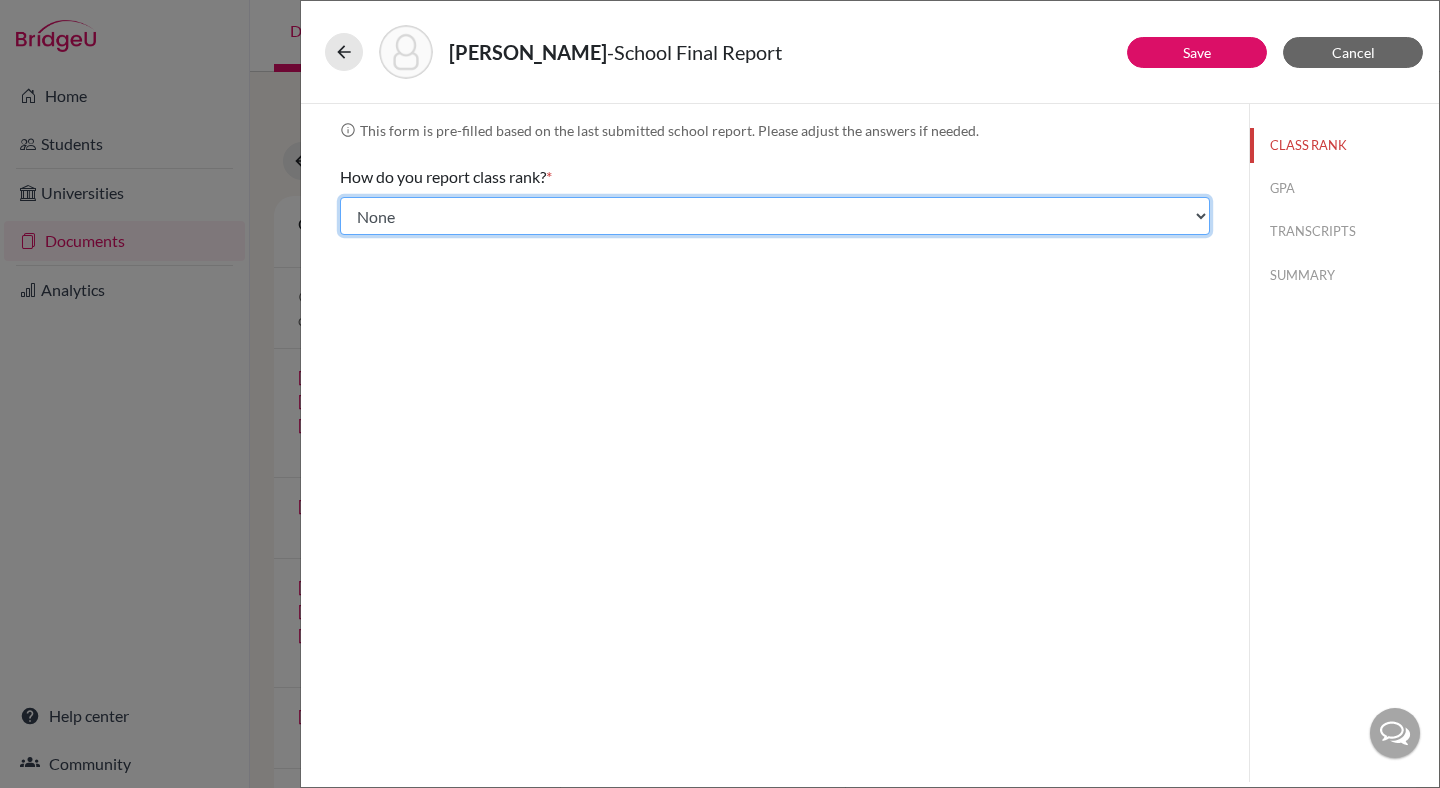 click on "Select... Exact Decile Quintile Quartile None" 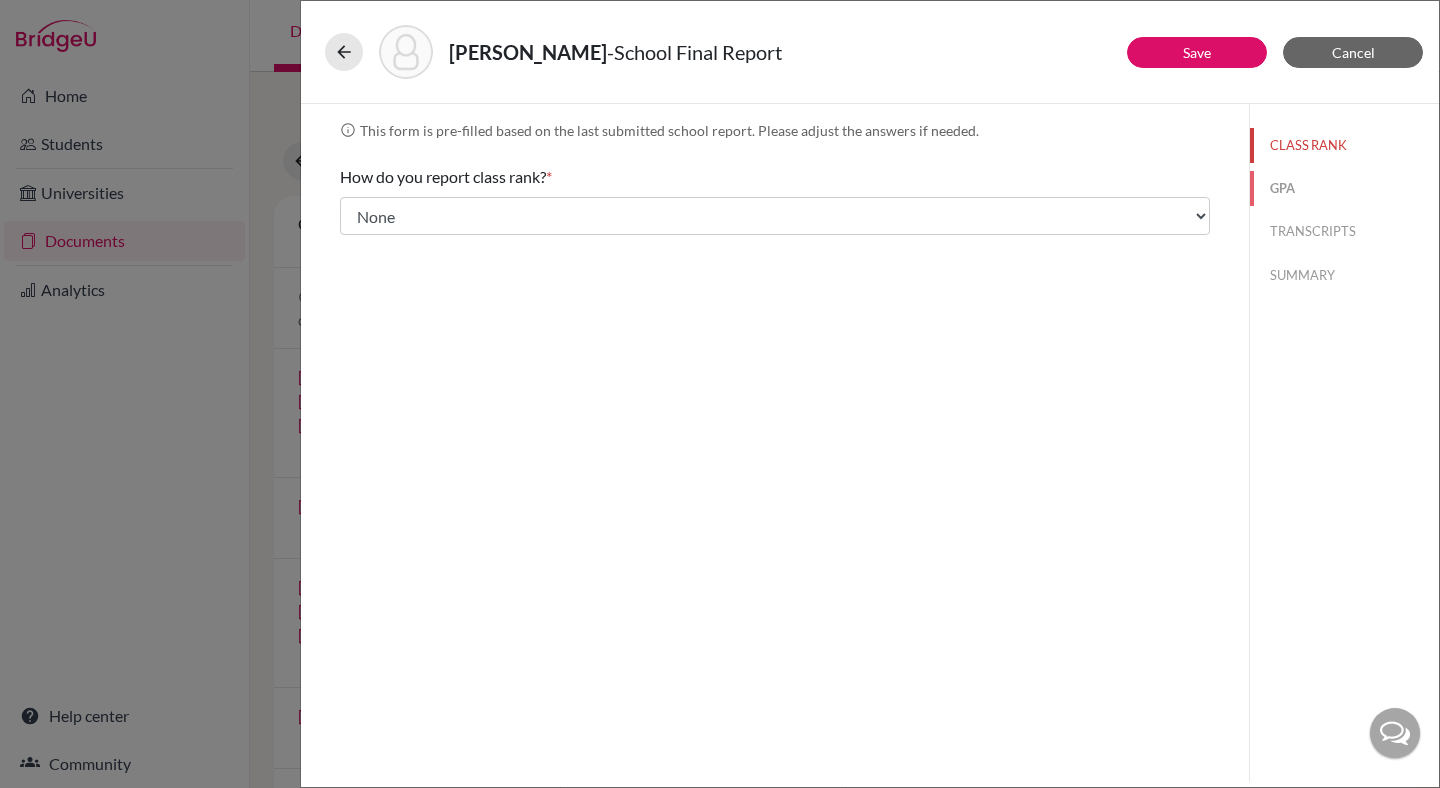 click on "GPA" at bounding box center [1344, 188] 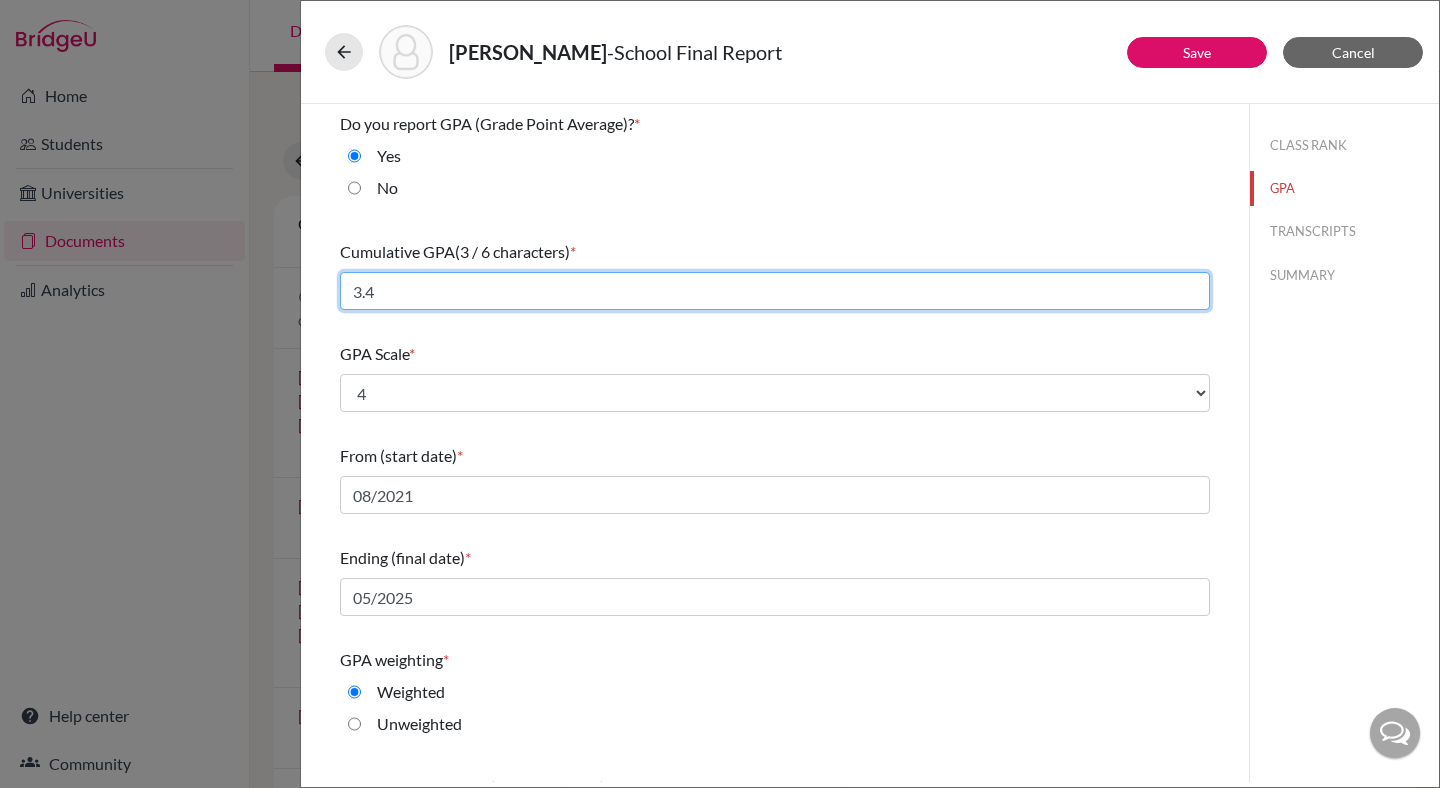 click on "3.4" 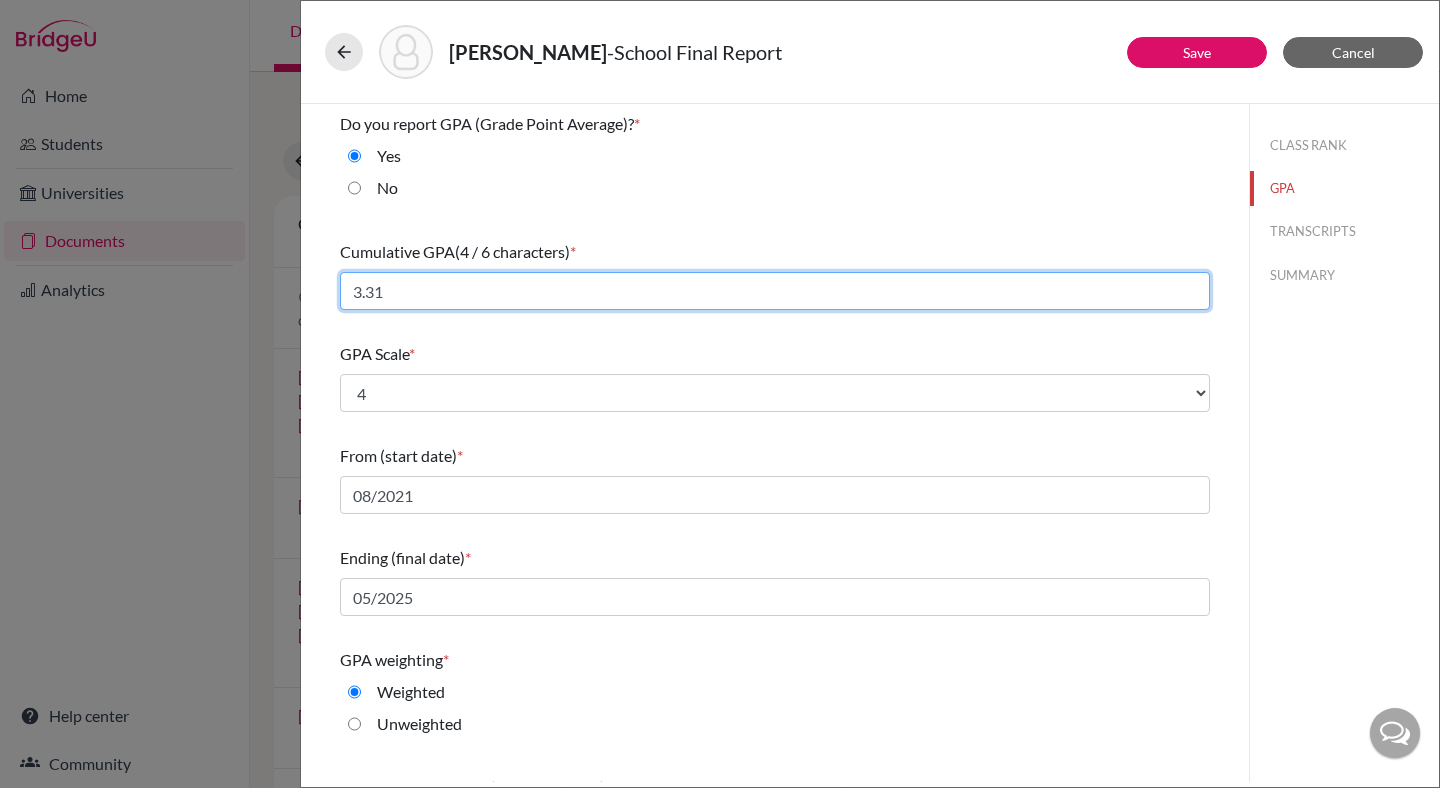 type on "3.31" 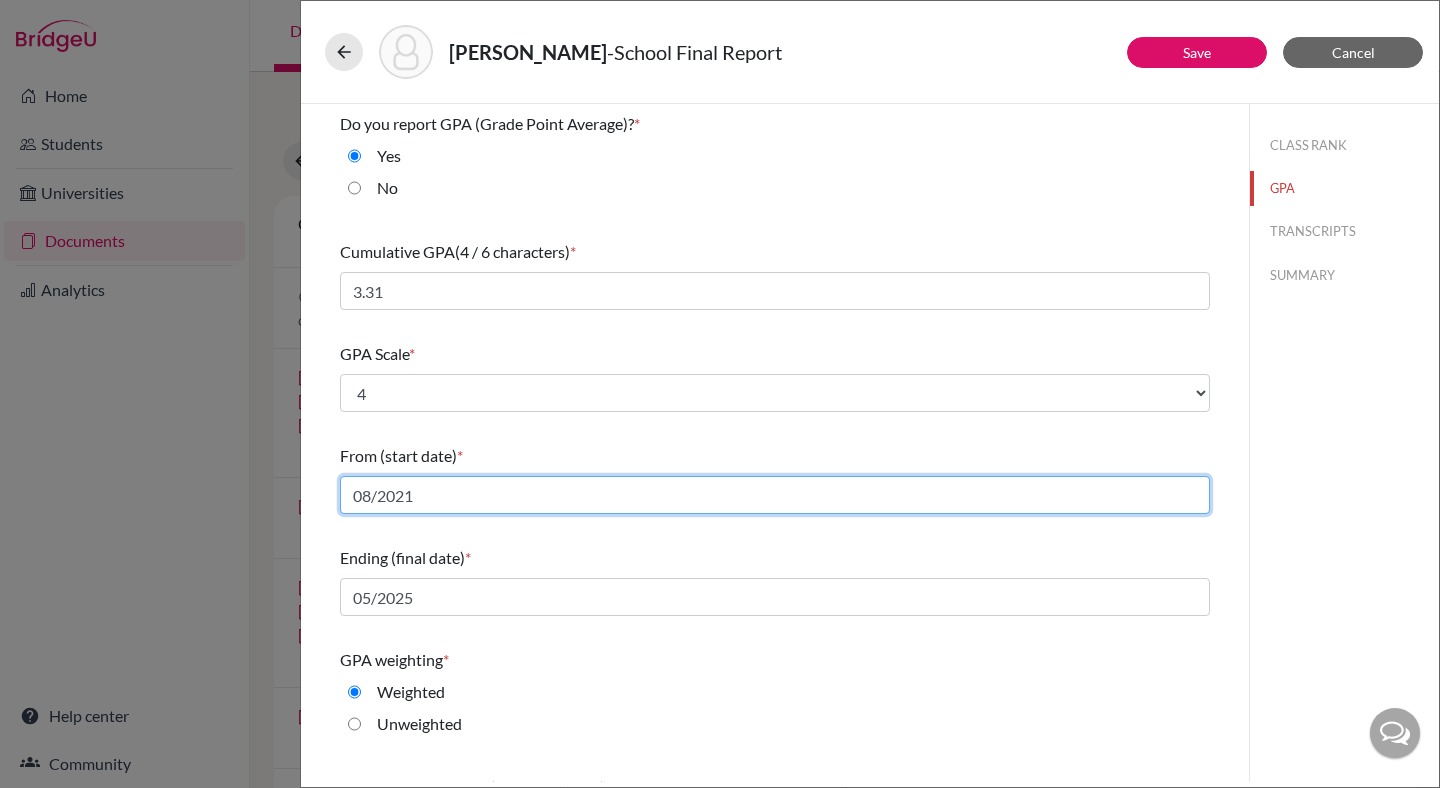 click on "08/2021" 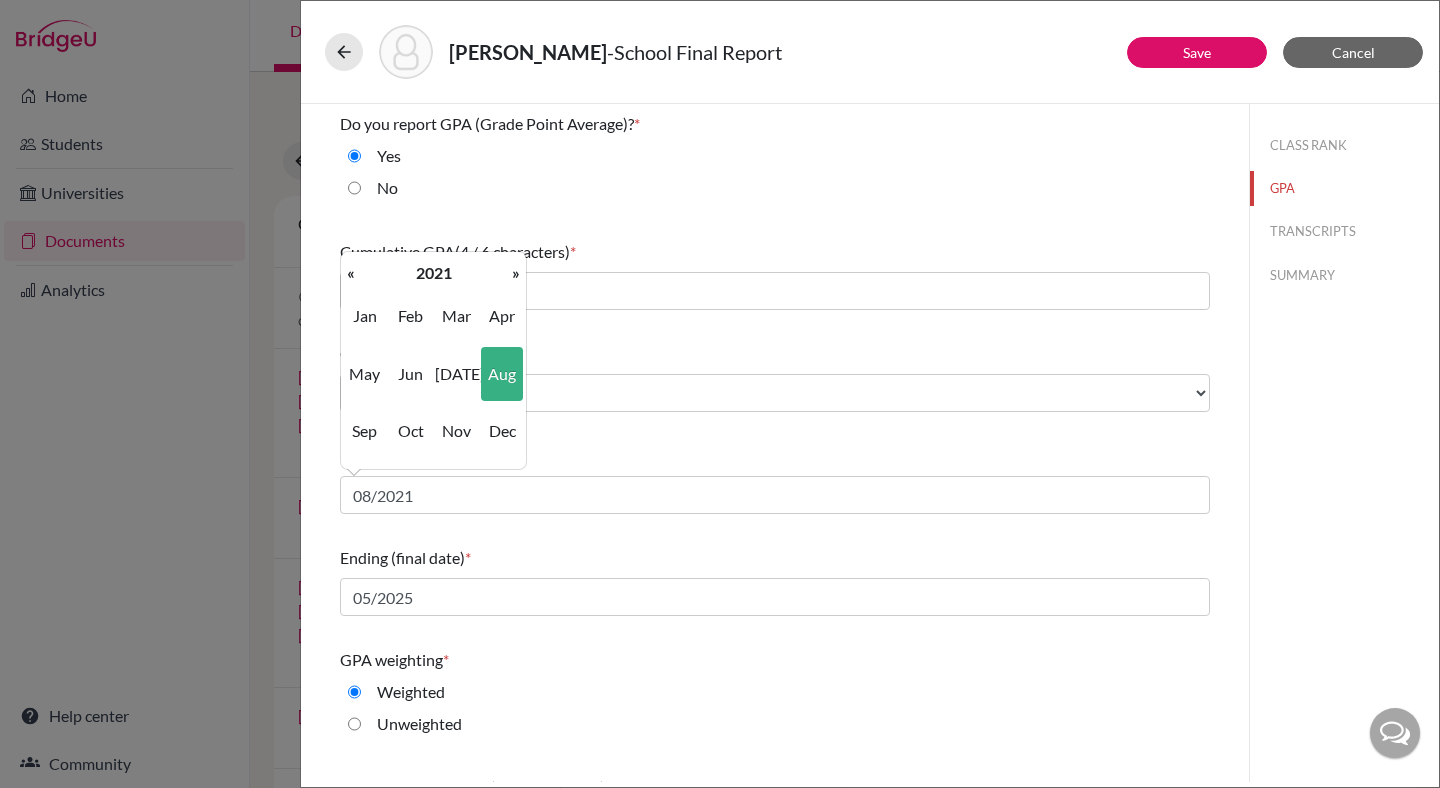 click on "No" at bounding box center (775, 192) 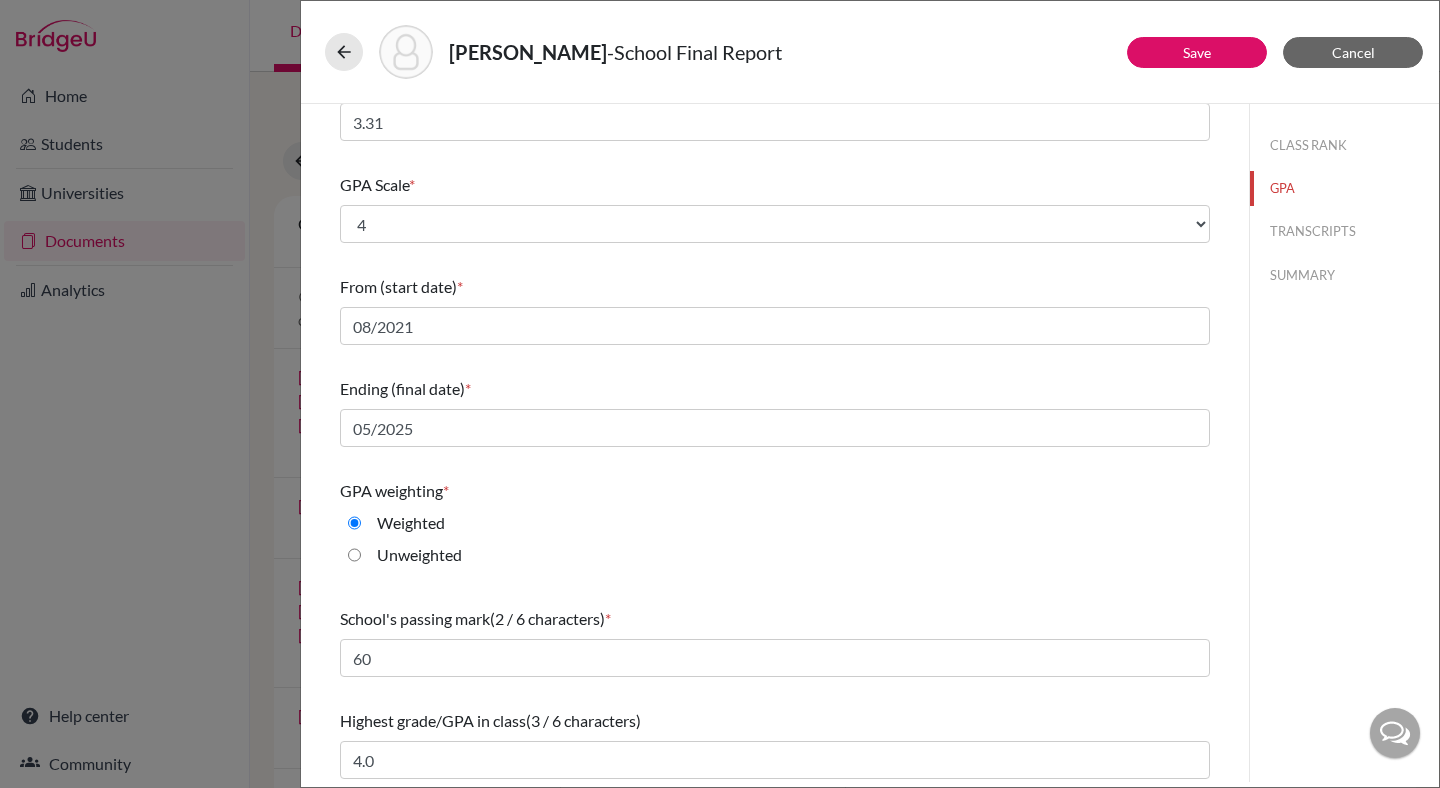 scroll, scrollTop: 174, scrollLeft: 0, axis: vertical 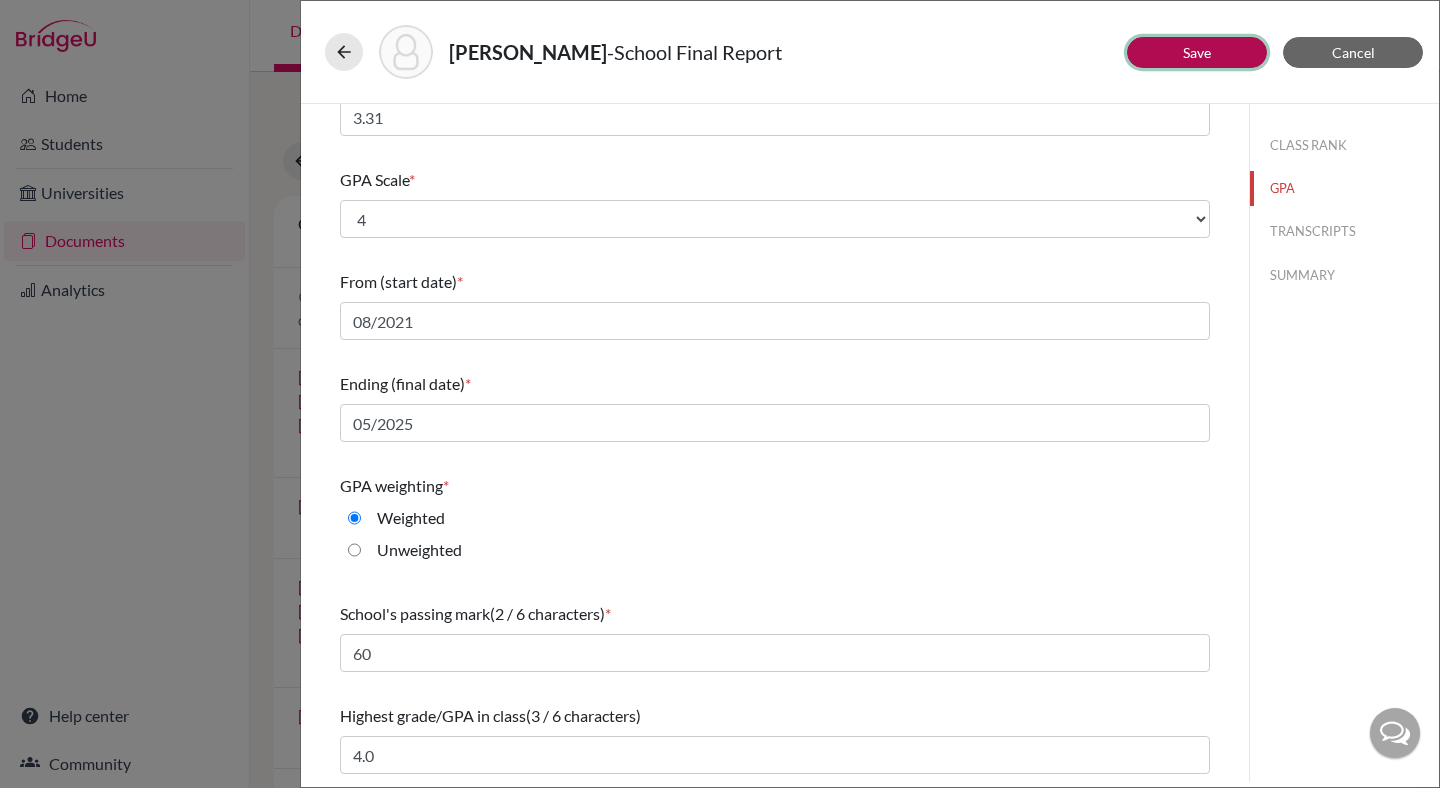 click on "Save" at bounding box center (1197, 52) 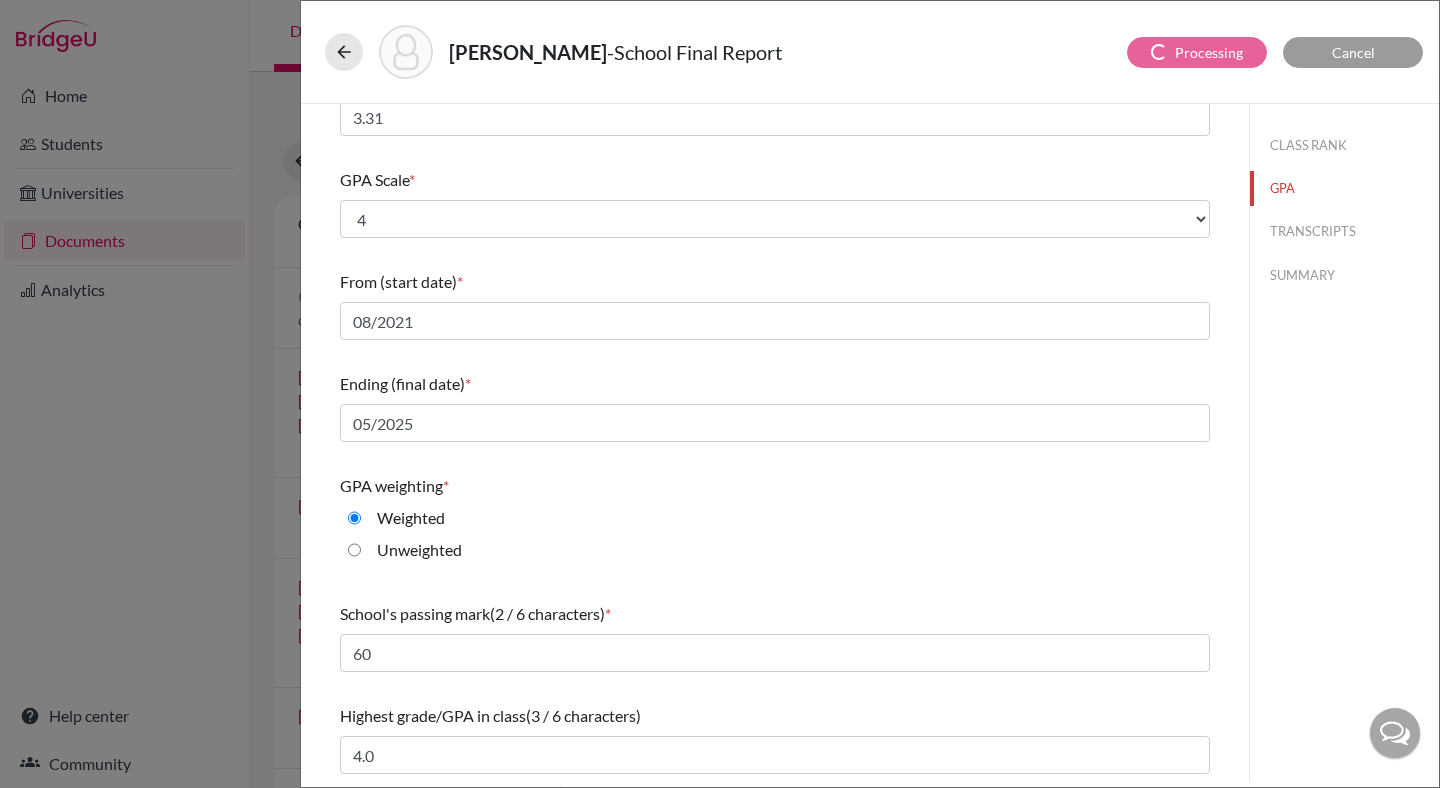 scroll, scrollTop: 0, scrollLeft: 0, axis: both 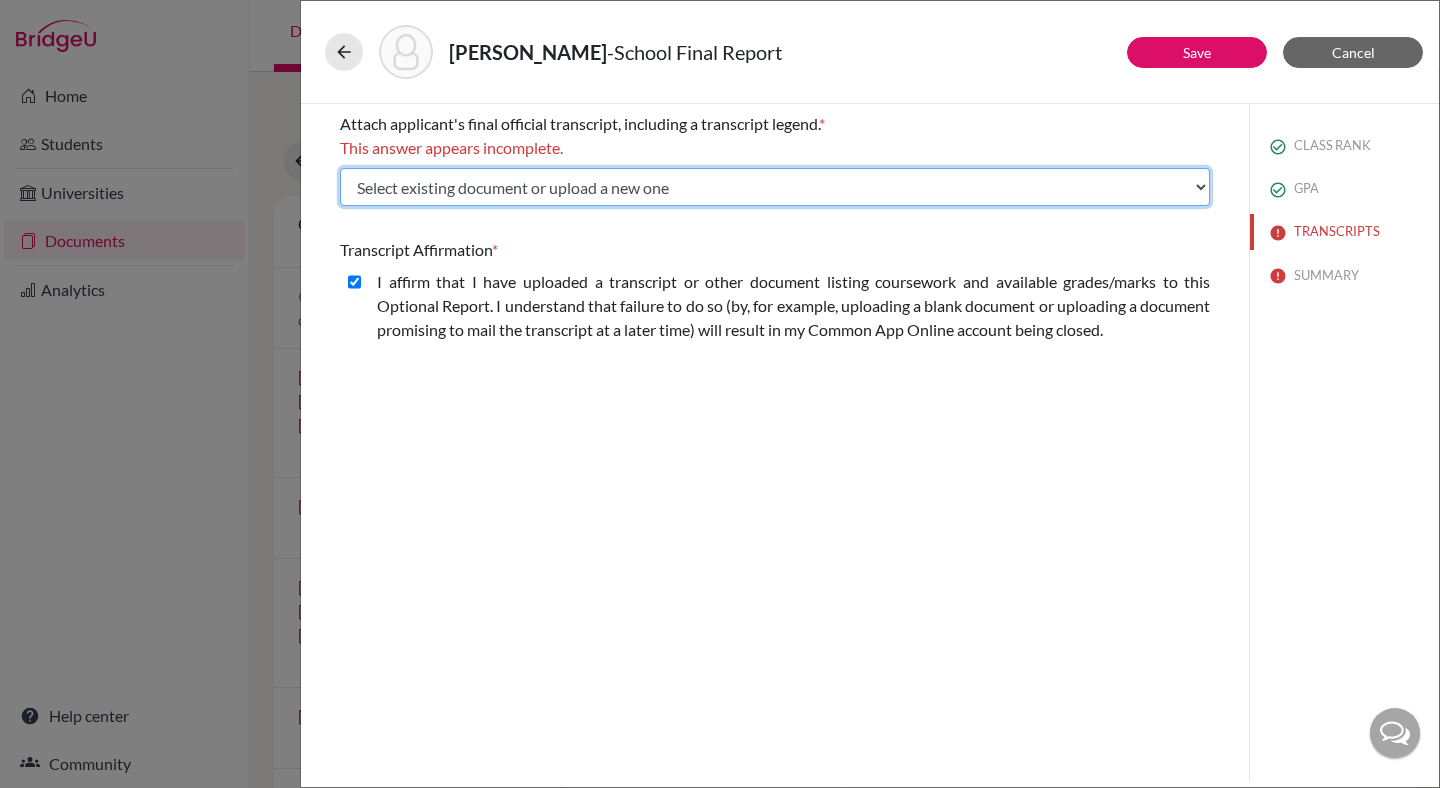 click on "Select existing document or upload a new one [PERSON_NAME] Transcirpt [PERSON_NAME]  Upload New File" at bounding box center [775, 187] 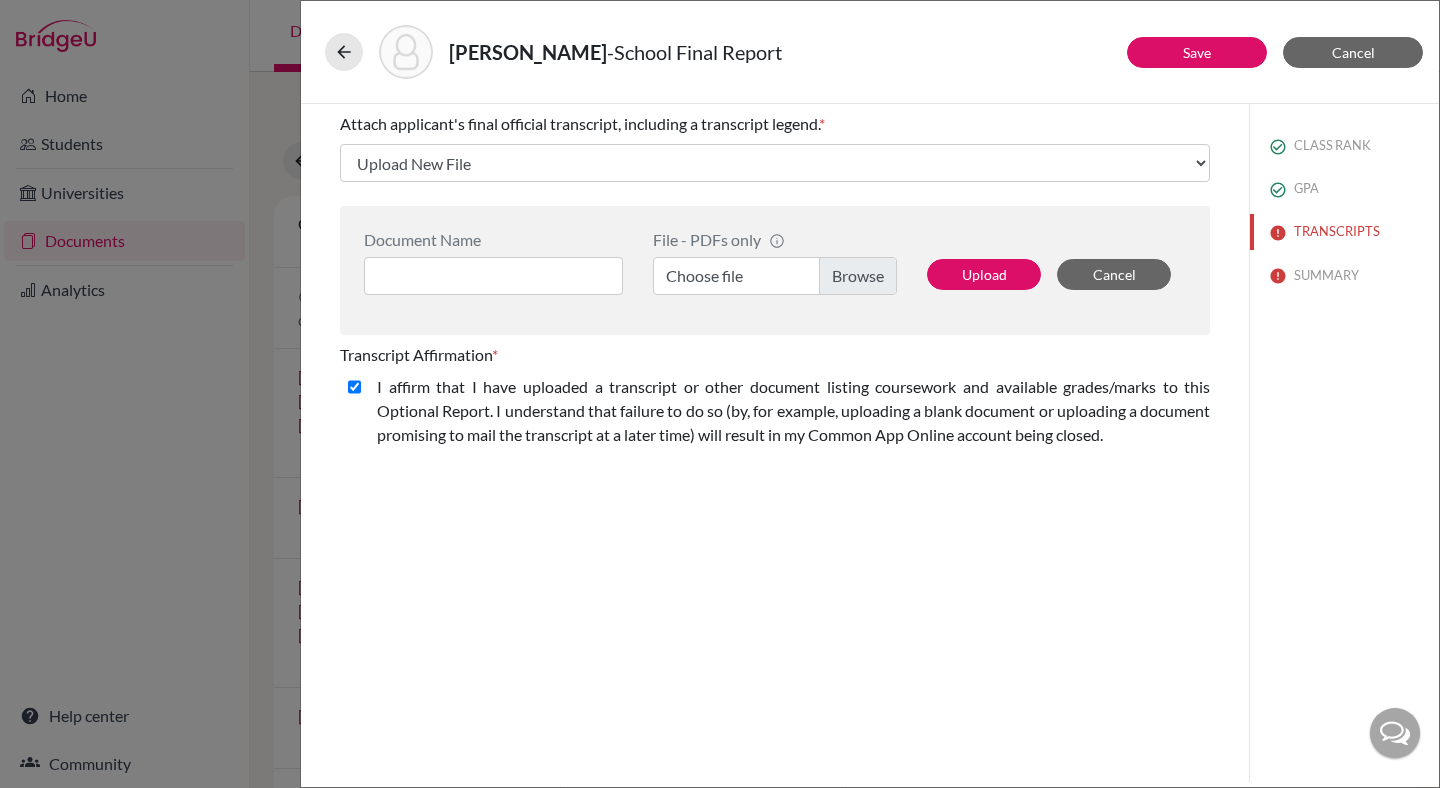 click on "Choose file" at bounding box center [775, 276] 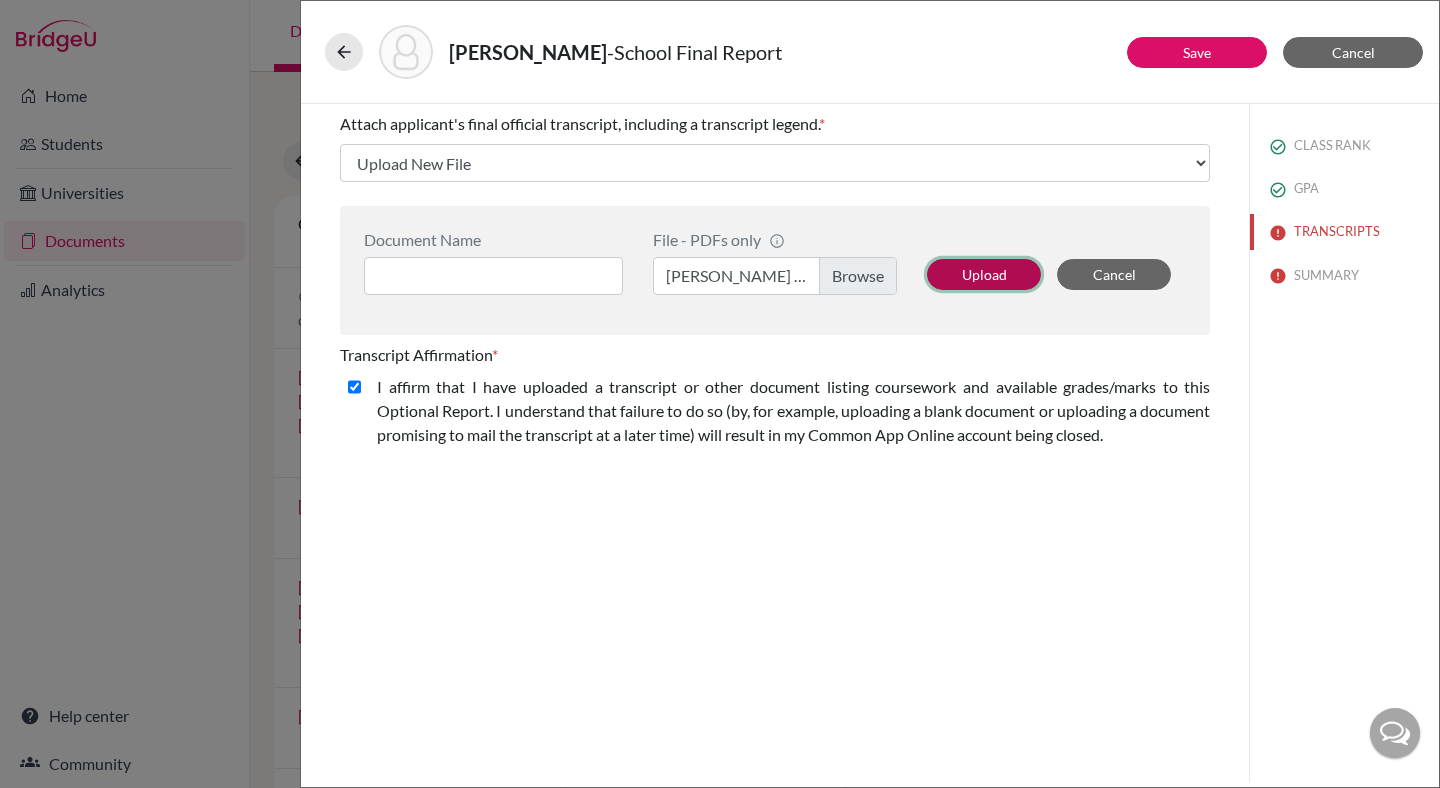 click on "Upload" at bounding box center (984, 274) 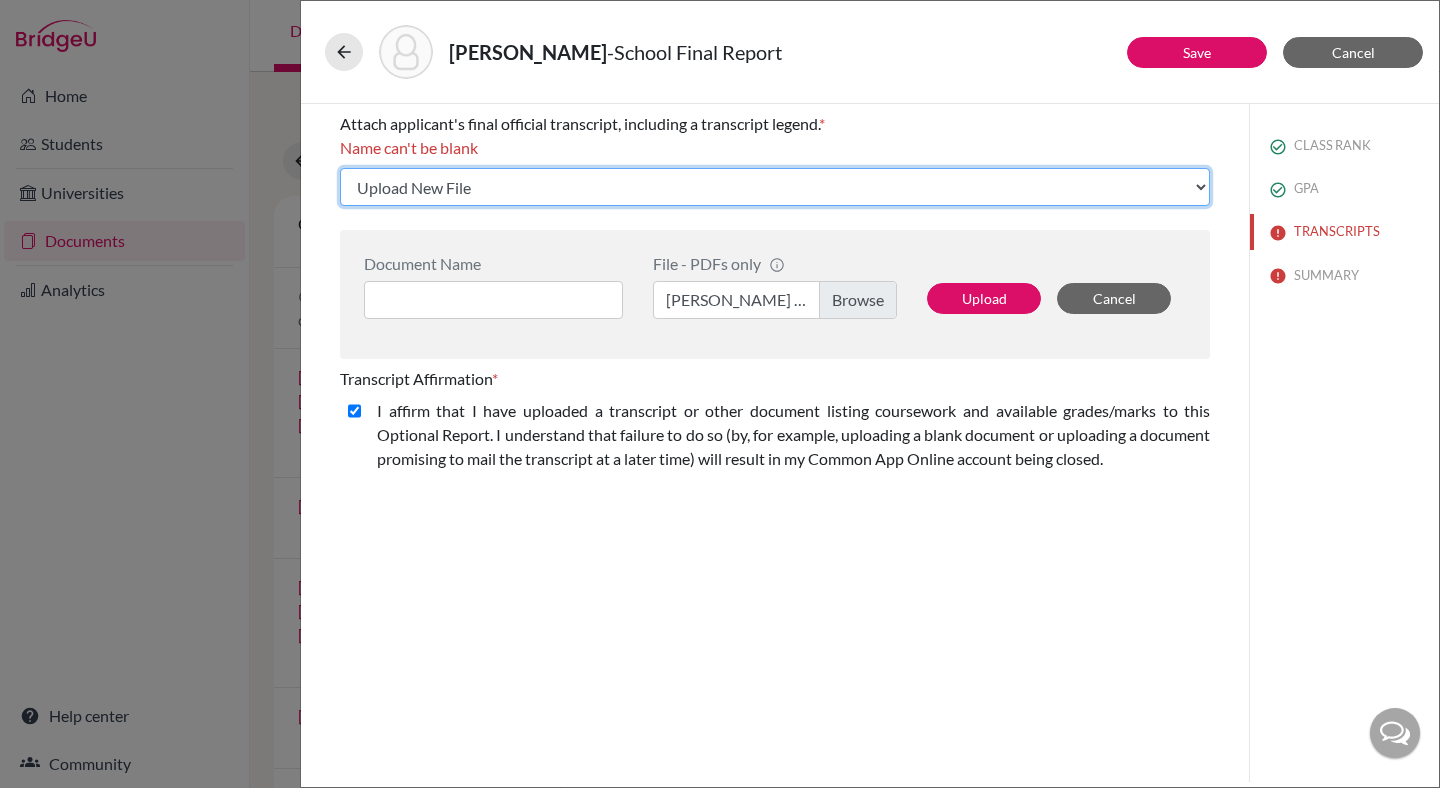 click on "Select existing document or upload a new one [PERSON_NAME] Transcirpt [PERSON_NAME]  Upload New File" at bounding box center [775, 187] 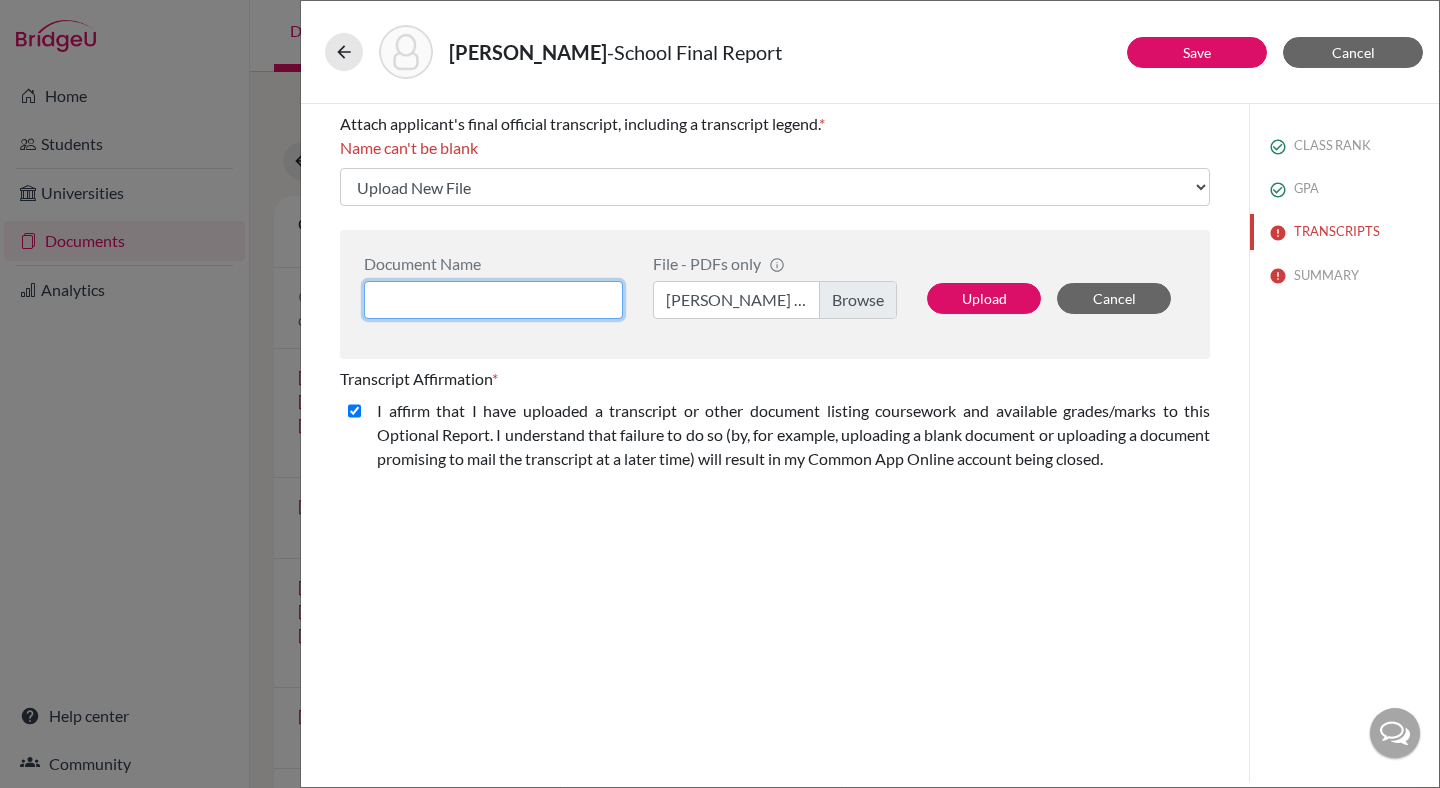 click at bounding box center [493, 300] 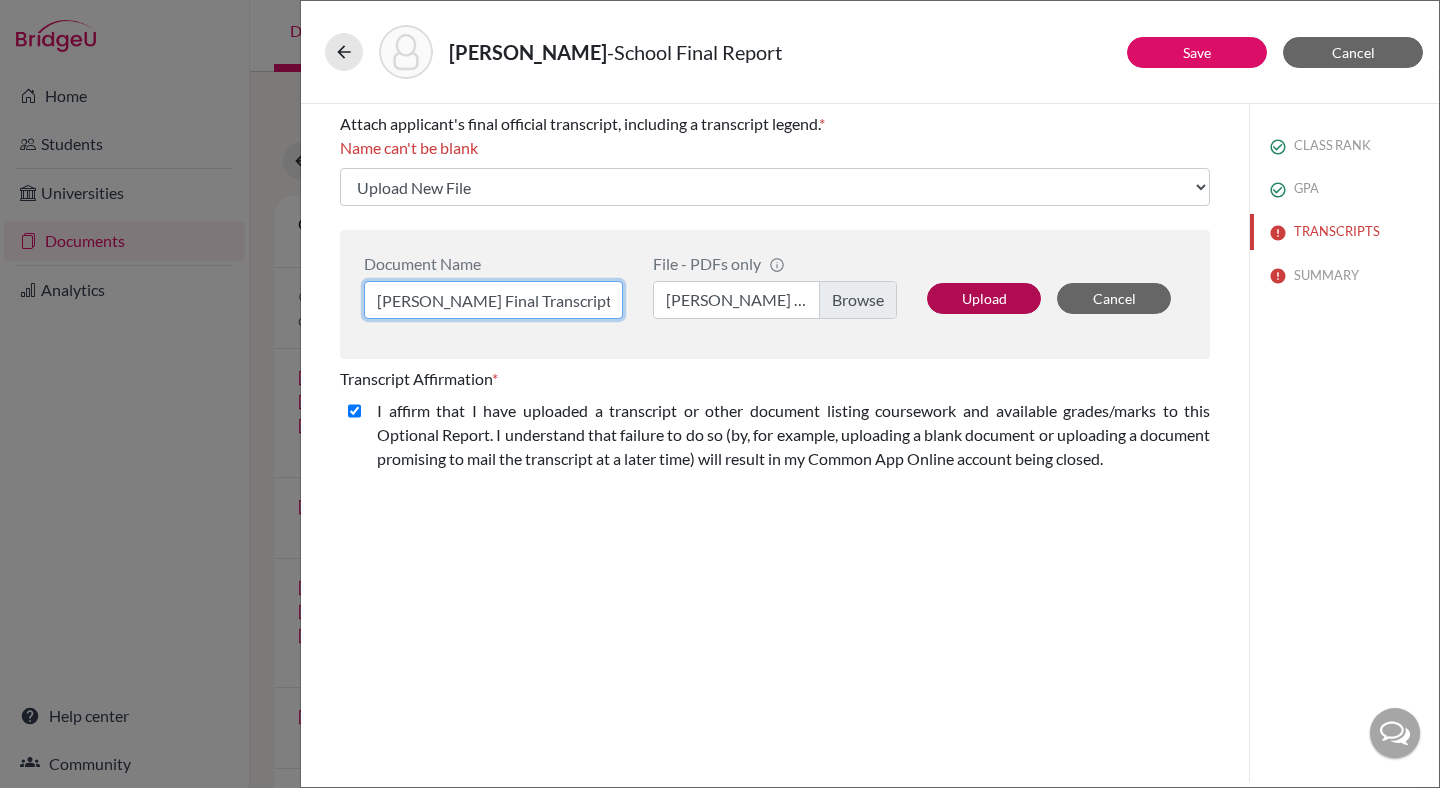 type on "[PERSON_NAME] Final Transcript" 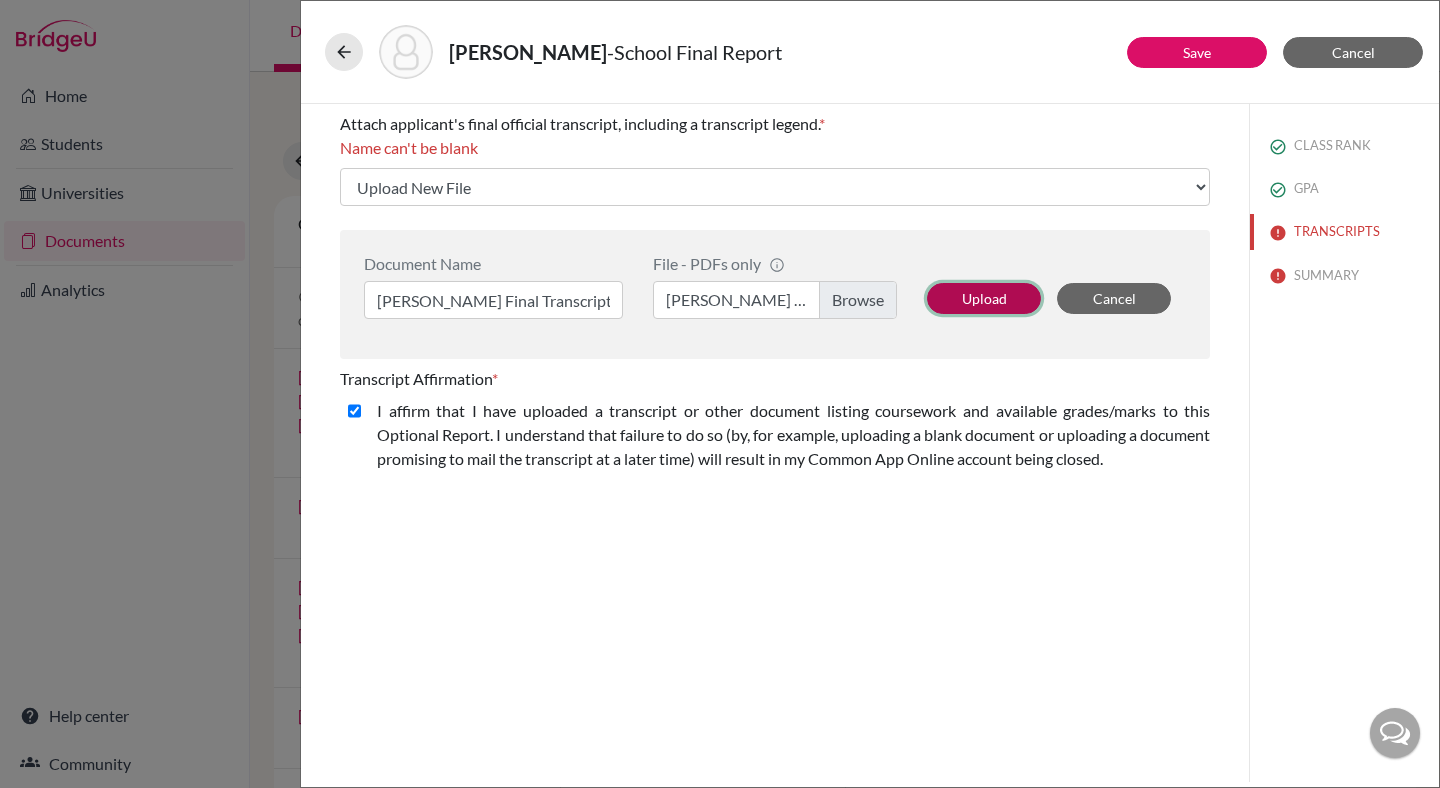 click on "Upload" at bounding box center [984, 298] 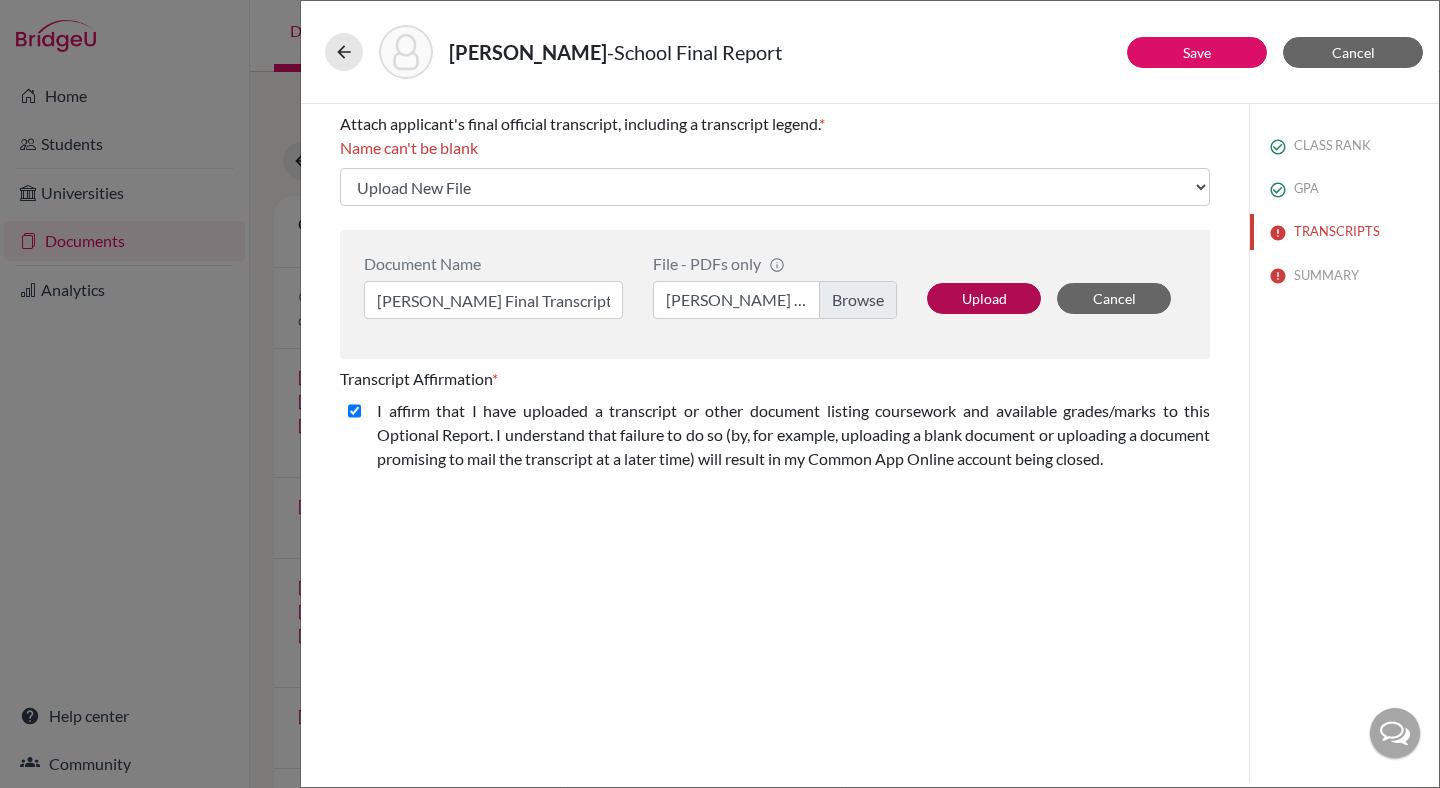 select on "656407" 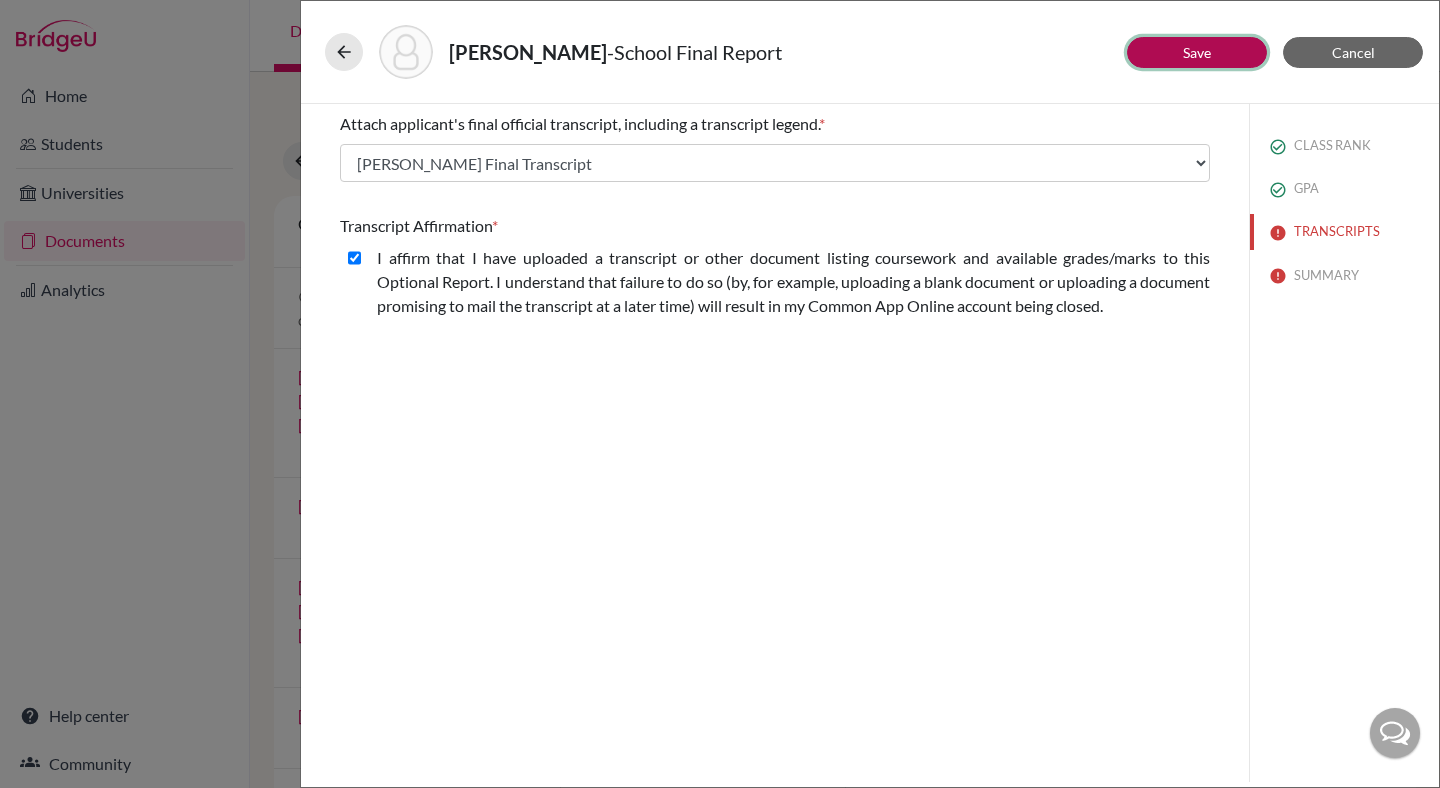 click on "Save" at bounding box center [1197, 52] 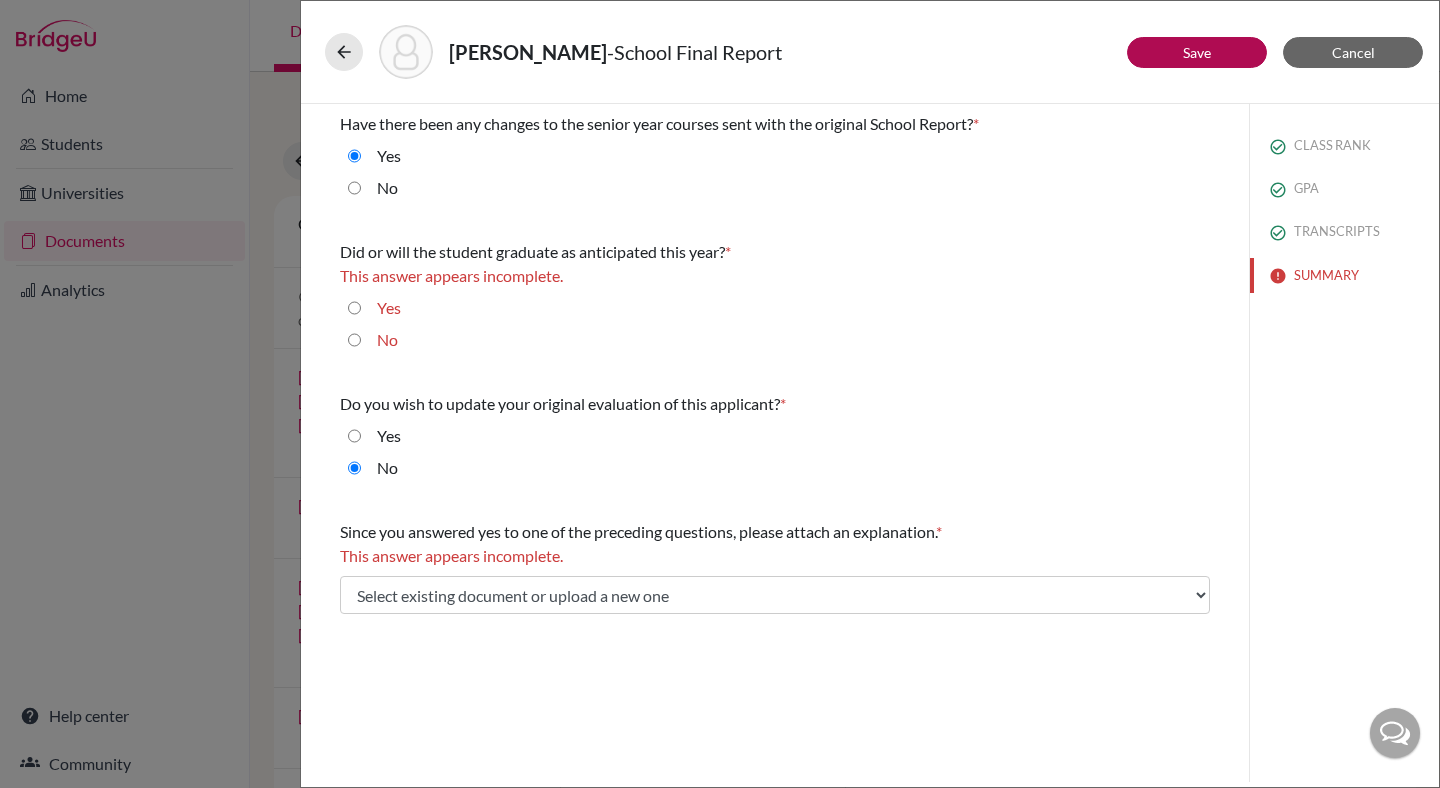 click on "No" at bounding box center [354, 188] 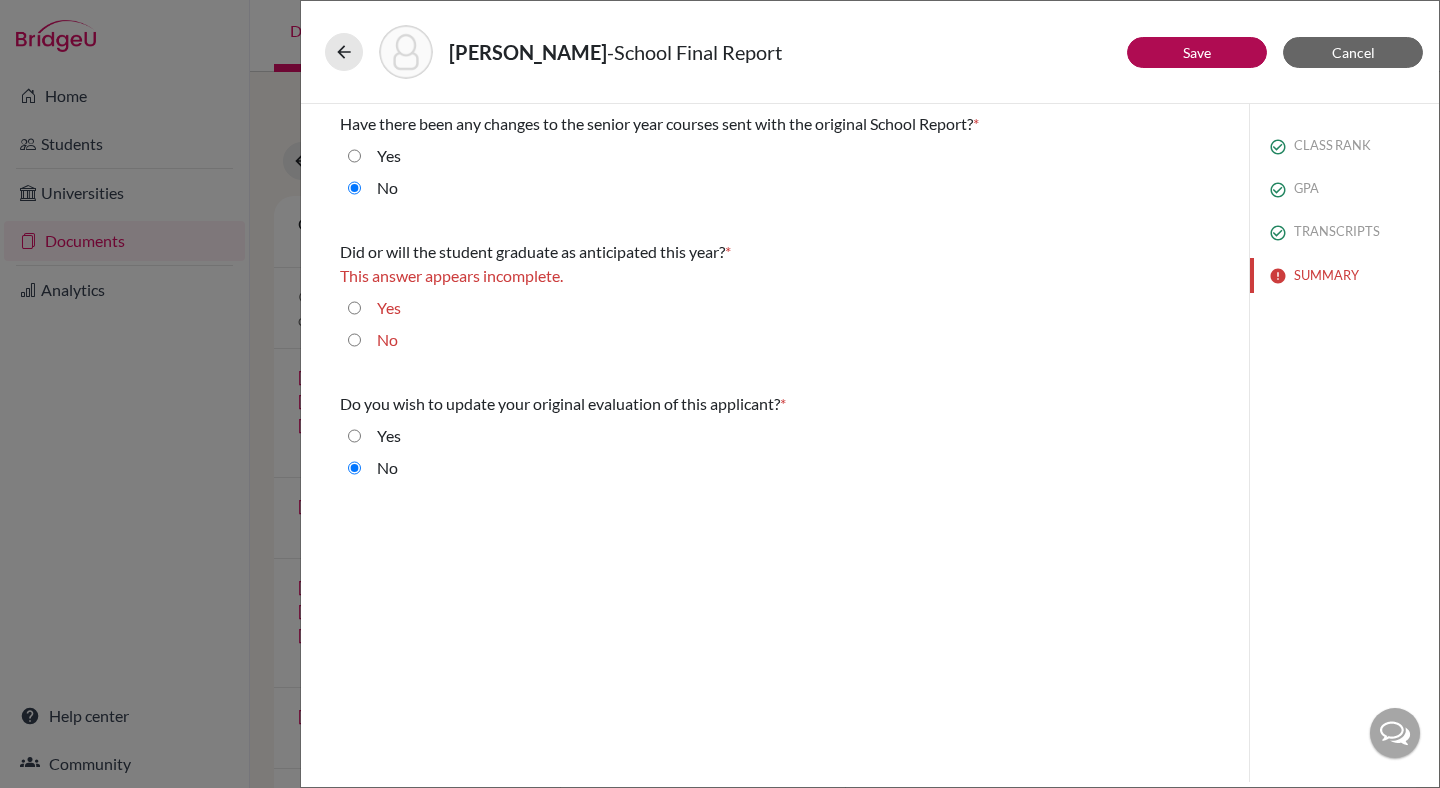 click on "Yes" at bounding box center (354, 308) 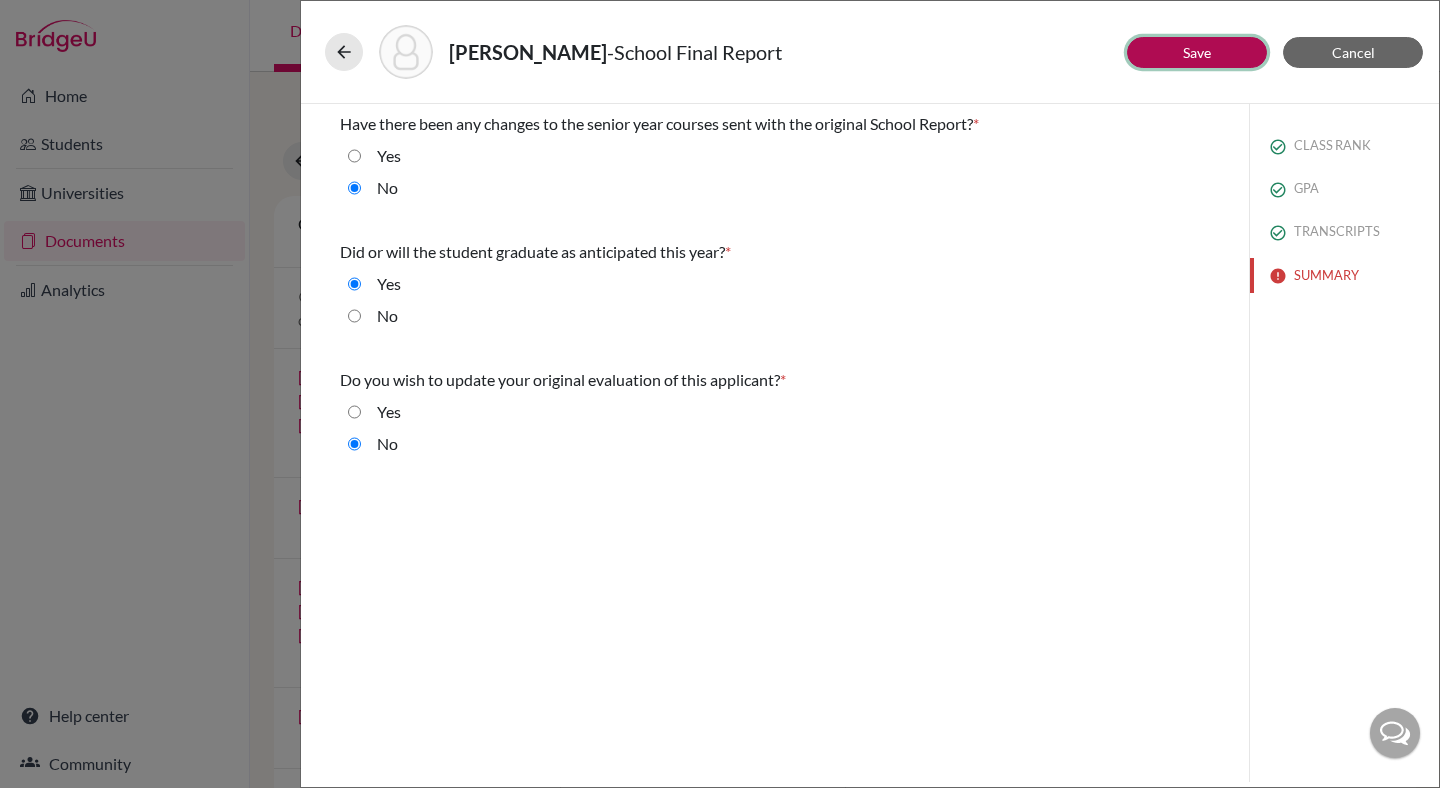 click on "Save" at bounding box center (1197, 52) 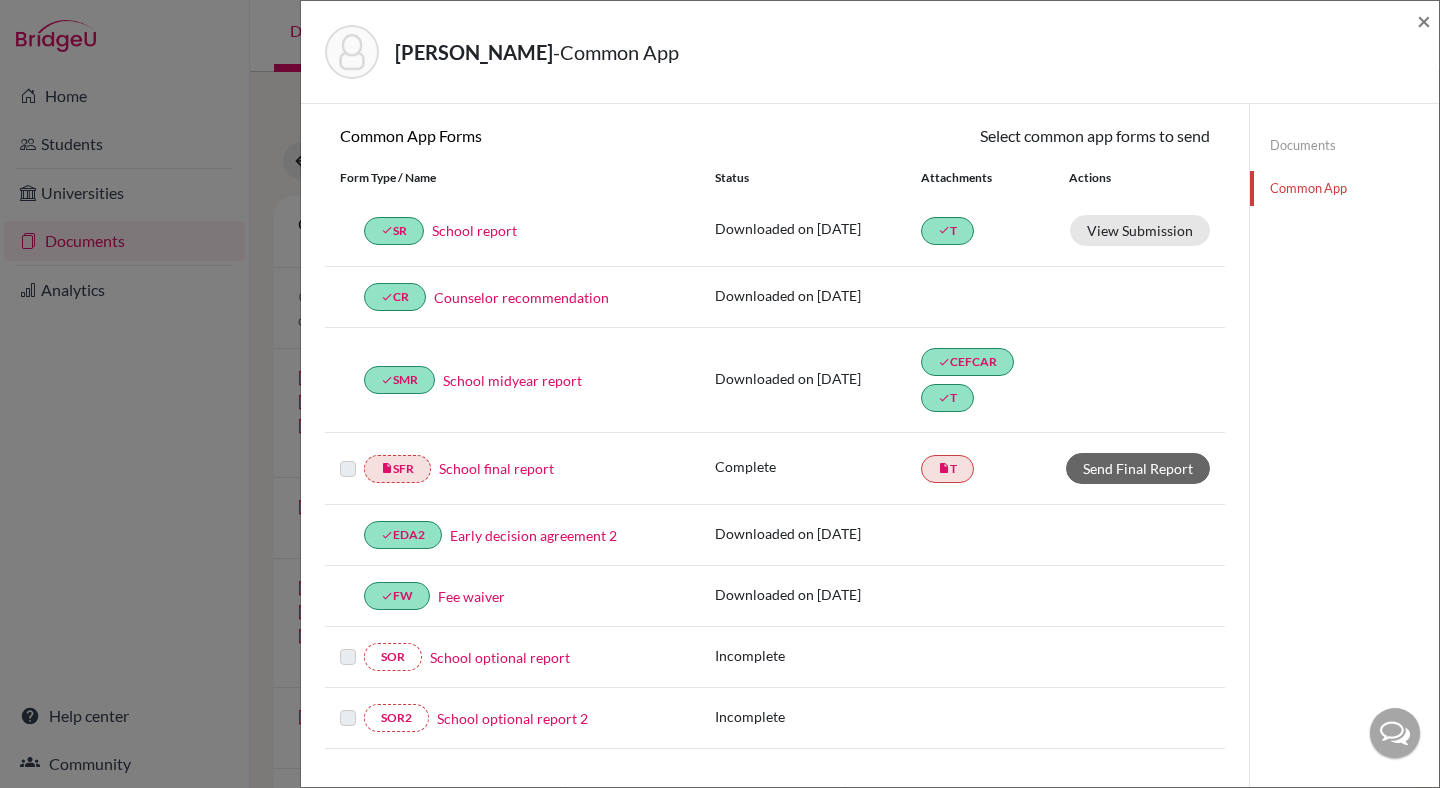 scroll, scrollTop: 176, scrollLeft: 0, axis: vertical 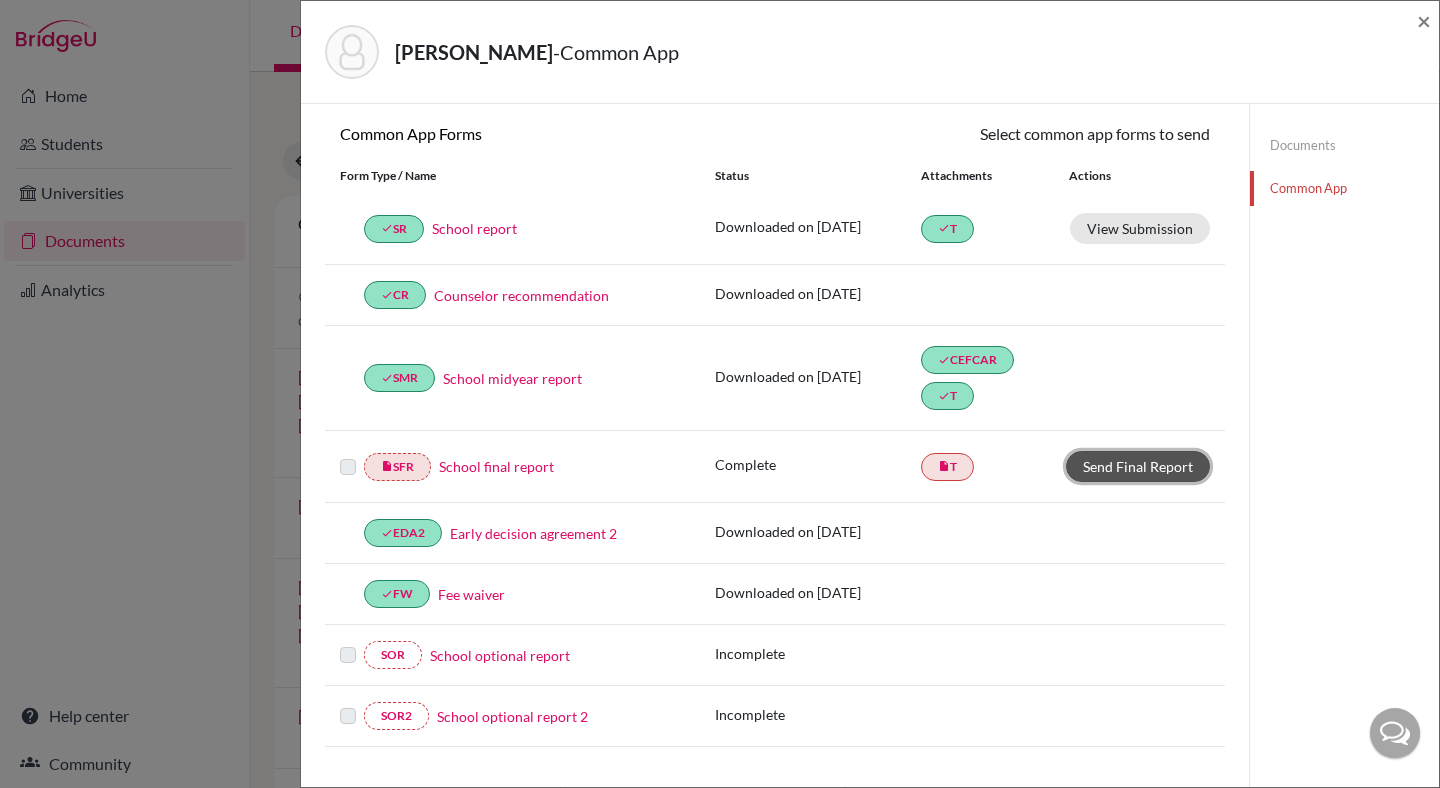 click on "Send Final Report" at bounding box center (1138, 466) 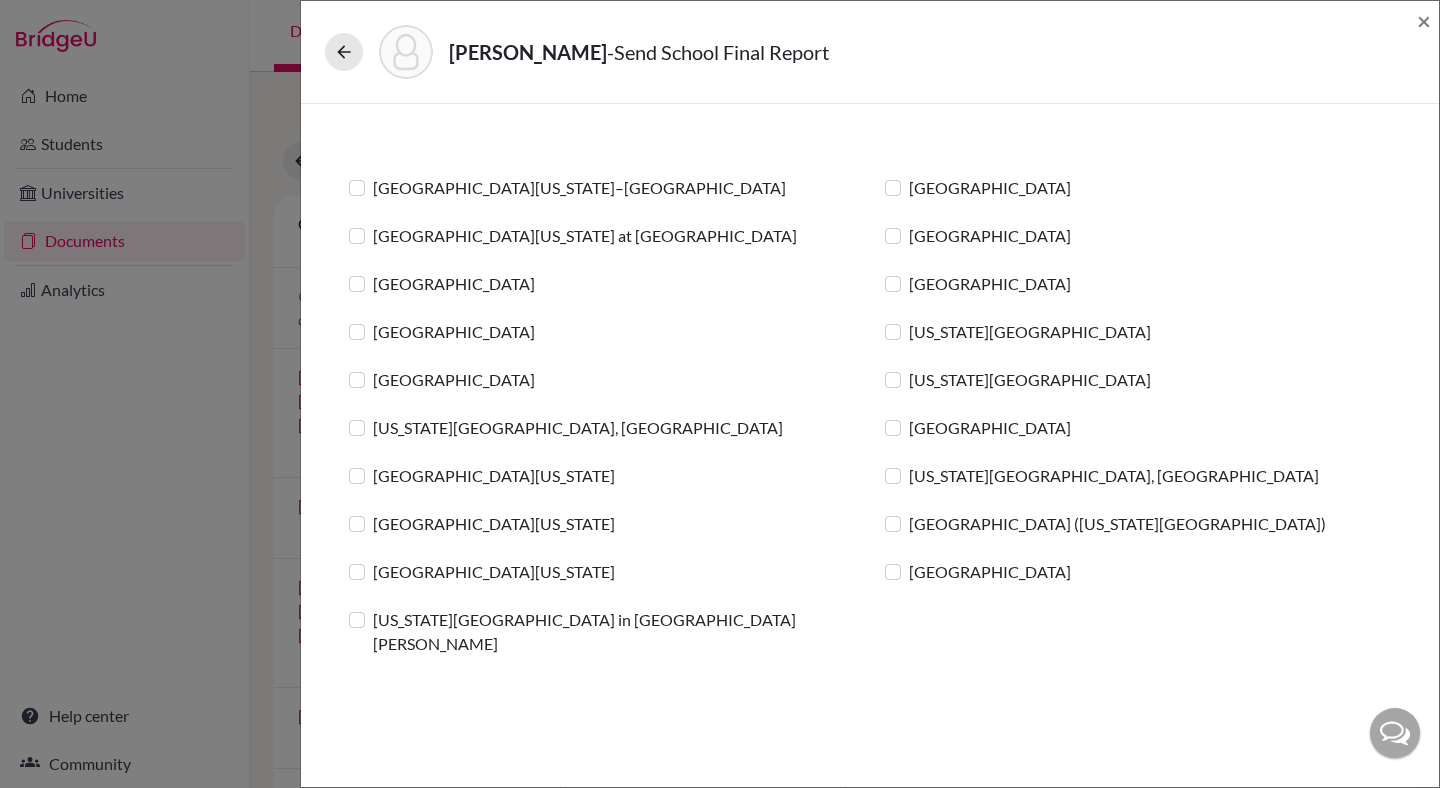 click on "[GEOGRAPHIC_DATA] ([US_STATE][GEOGRAPHIC_DATA])" at bounding box center [1117, 524] 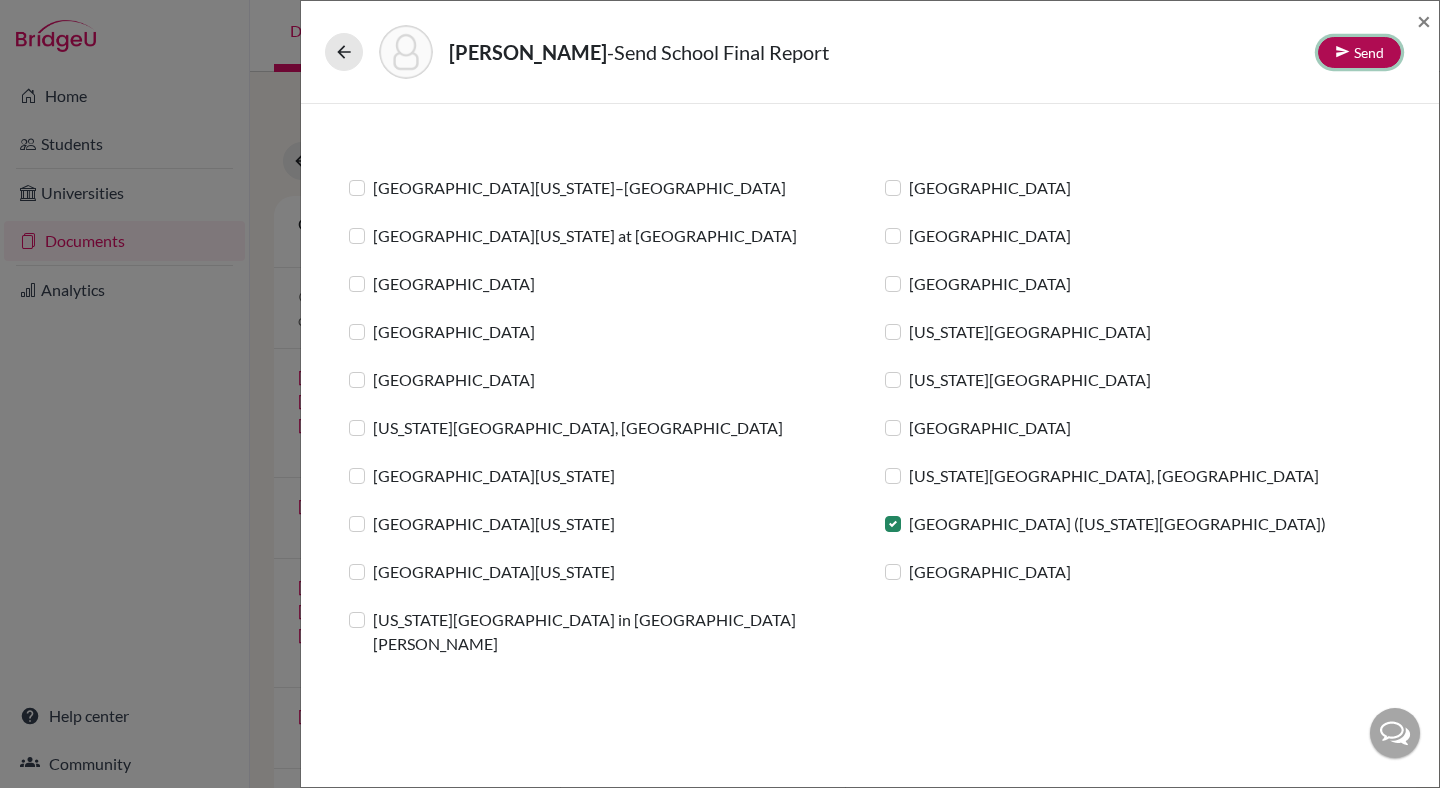 click on "Send" 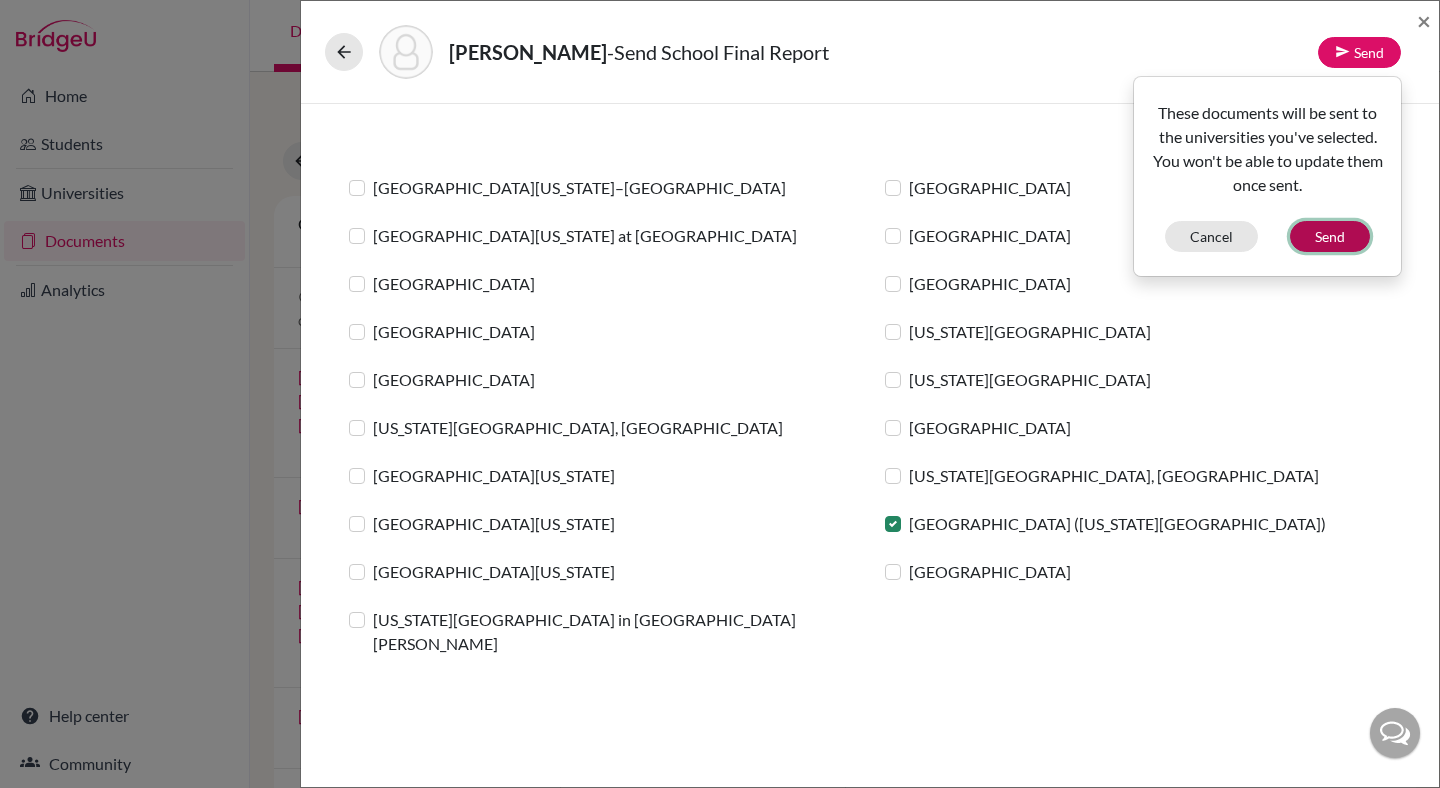 click on "Send" at bounding box center [1330, 236] 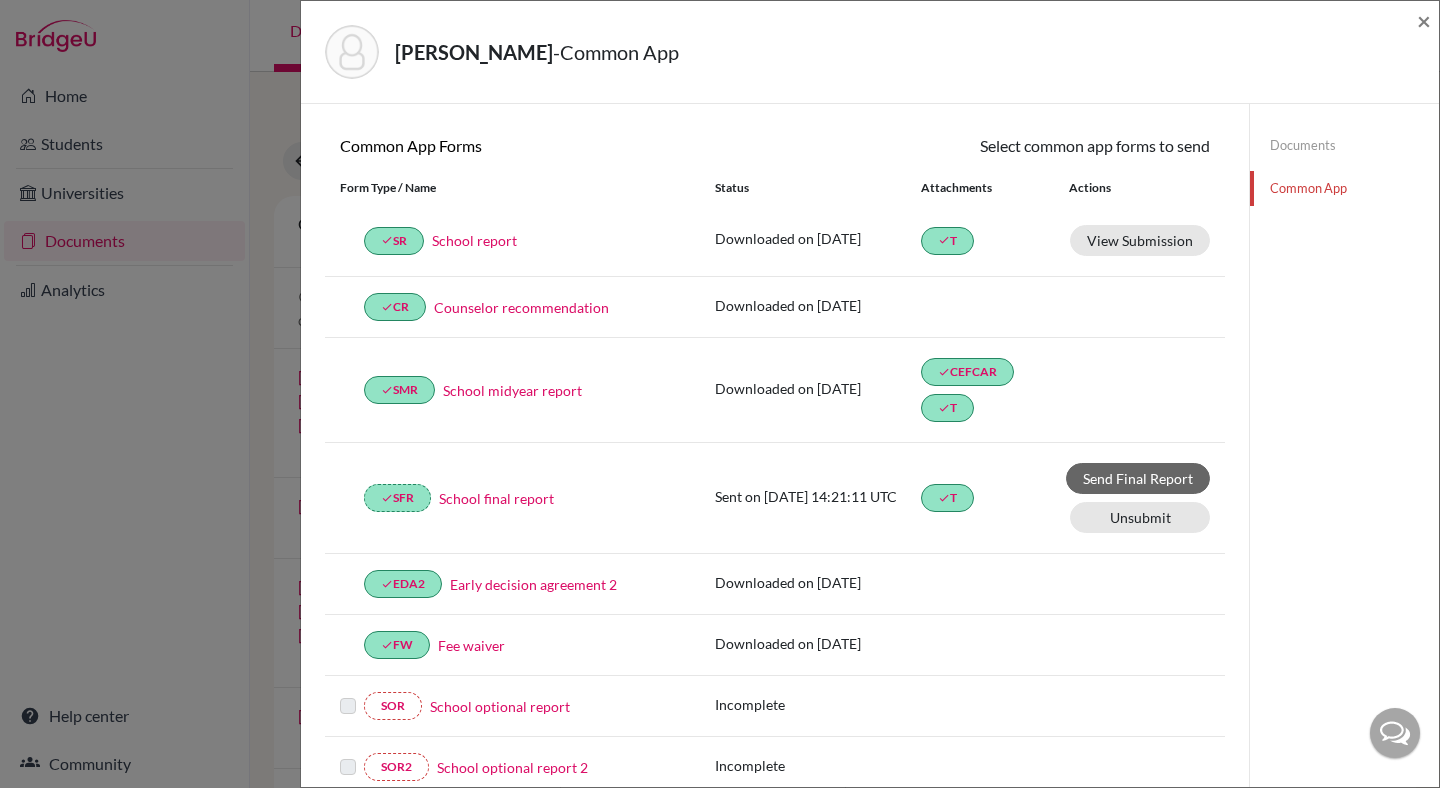 scroll, scrollTop: 0, scrollLeft: 0, axis: both 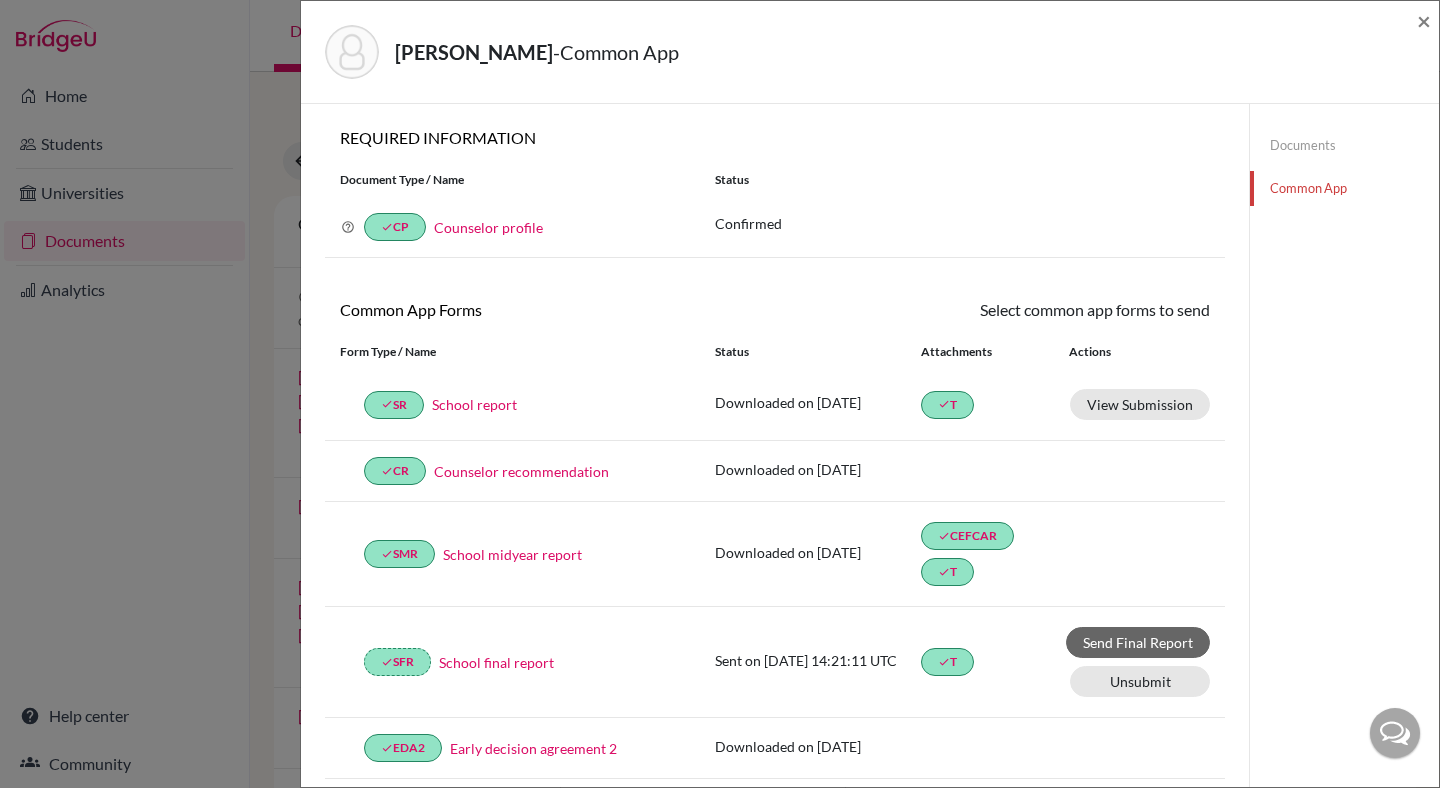 click on "[PERSON_NAME] App × × School Final Report has been sent to the selected universities. We'll notify you if there are any issues. REQUIRED INFORMATION Document Type / Name Status Why am I being asked to do this? Confirming your Common App counselor profile ensures your profile is associated with your students’ Common App applications. You will only need to review this if there are changes in school details during the application cycle. done CP Counselor profile Confirmed Common App Forms Select common app forms to send These documents will be sent to all Common App universities selected by your student. You won't be able to update them once sent. Cancel Send Form Type / Name Status Attachments Actions done  SR School report Downloaded on [DATE] done  T View Submission done  CR Counselor recommendation Downloaded on [DATE] done  SMR School midyear report Downloaded on [DATE] done  CEFCAR done  T done  SFR School final report Sent on [DATE] 14:21:11 UTC done  T Send Final Report done" 